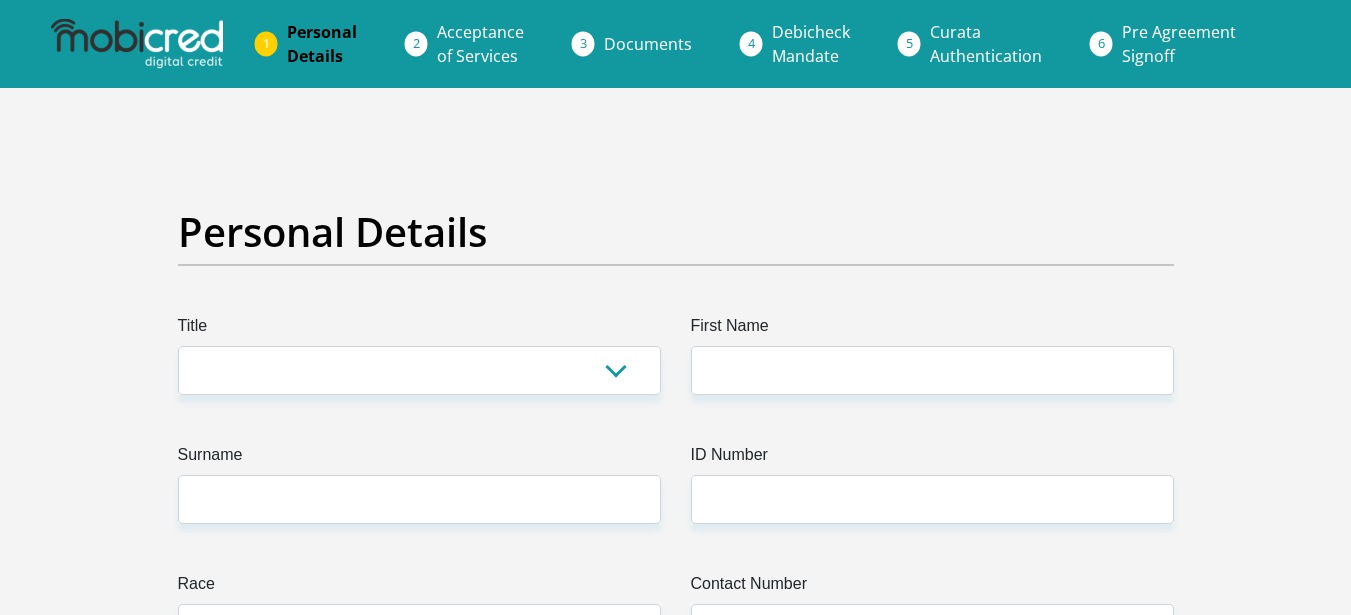 scroll, scrollTop: 0, scrollLeft: 0, axis: both 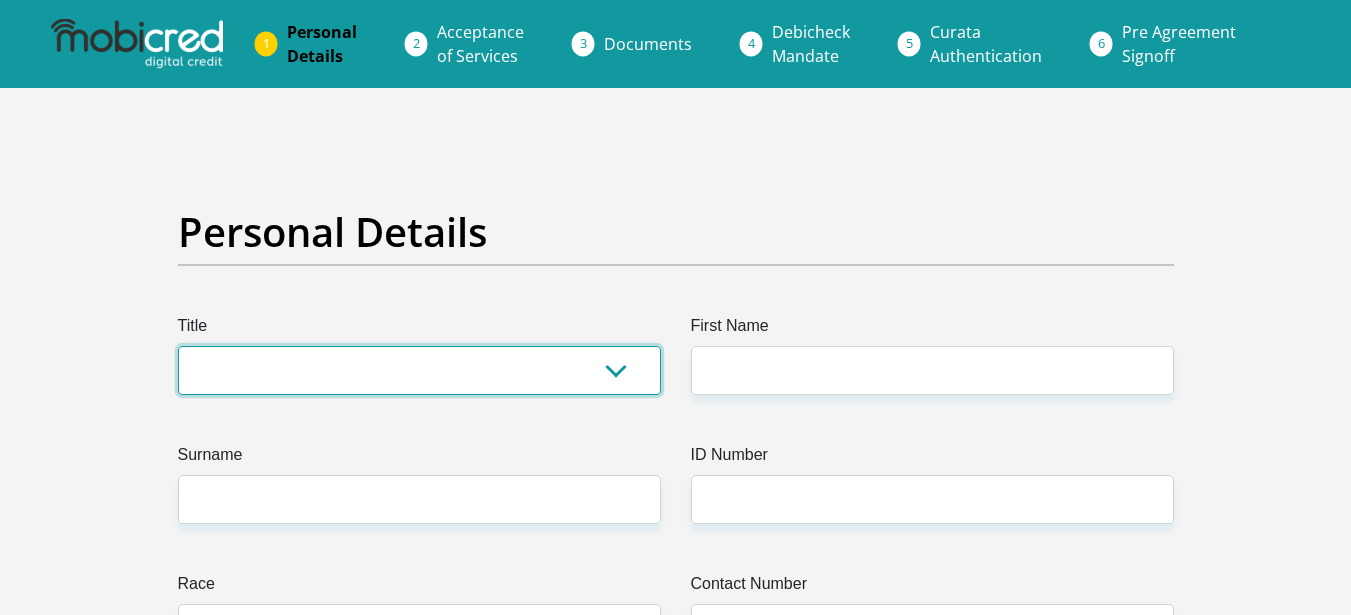 click on "Mr
Ms
Mrs
Dr
Other" at bounding box center (419, 370) 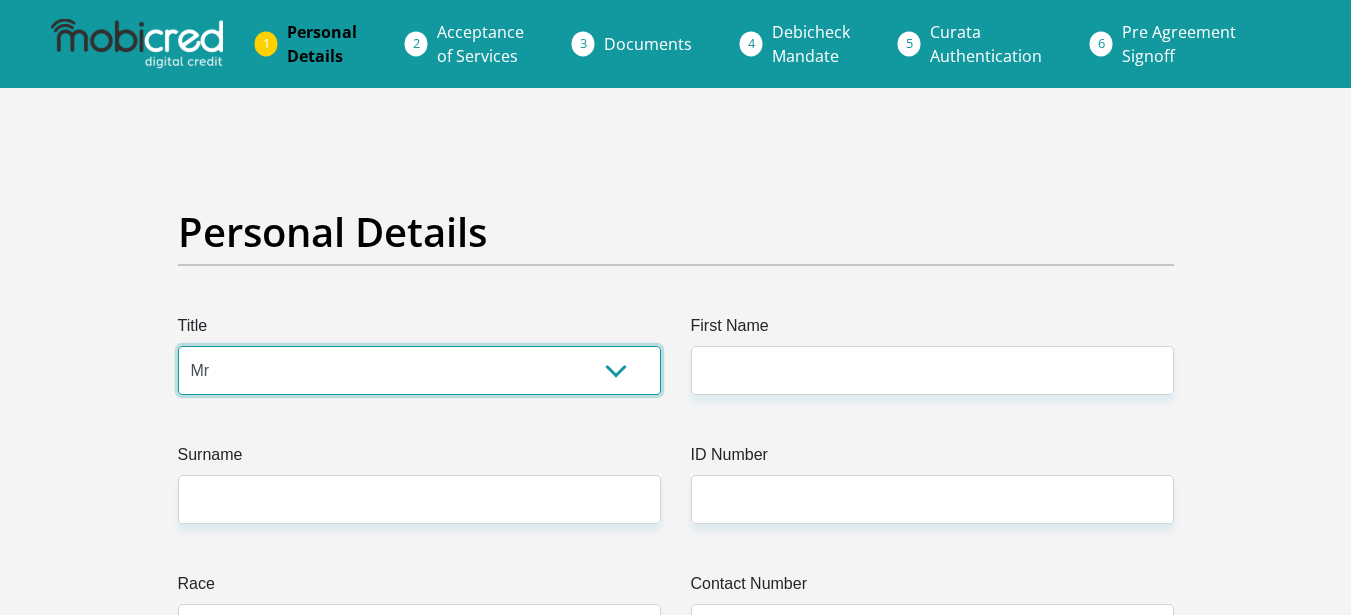 click on "Mr
Ms
Mrs
Dr
Other" at bounding box center (419, 370) 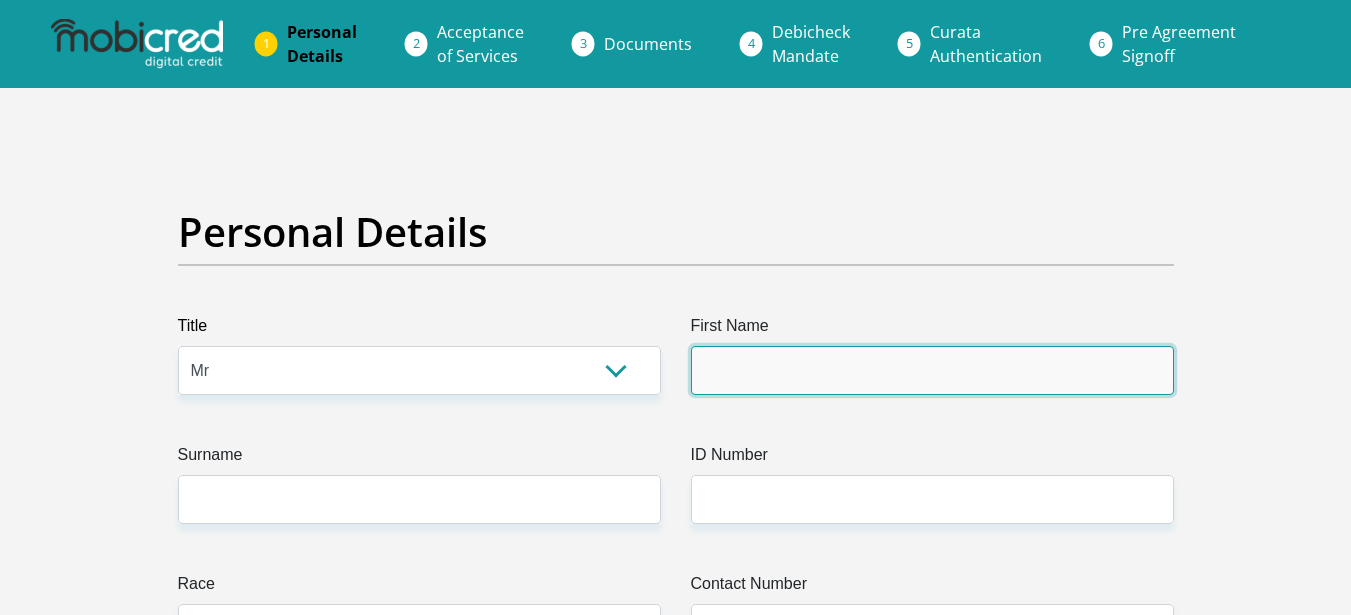 click on "First Name" at bounding box center (932, 370) 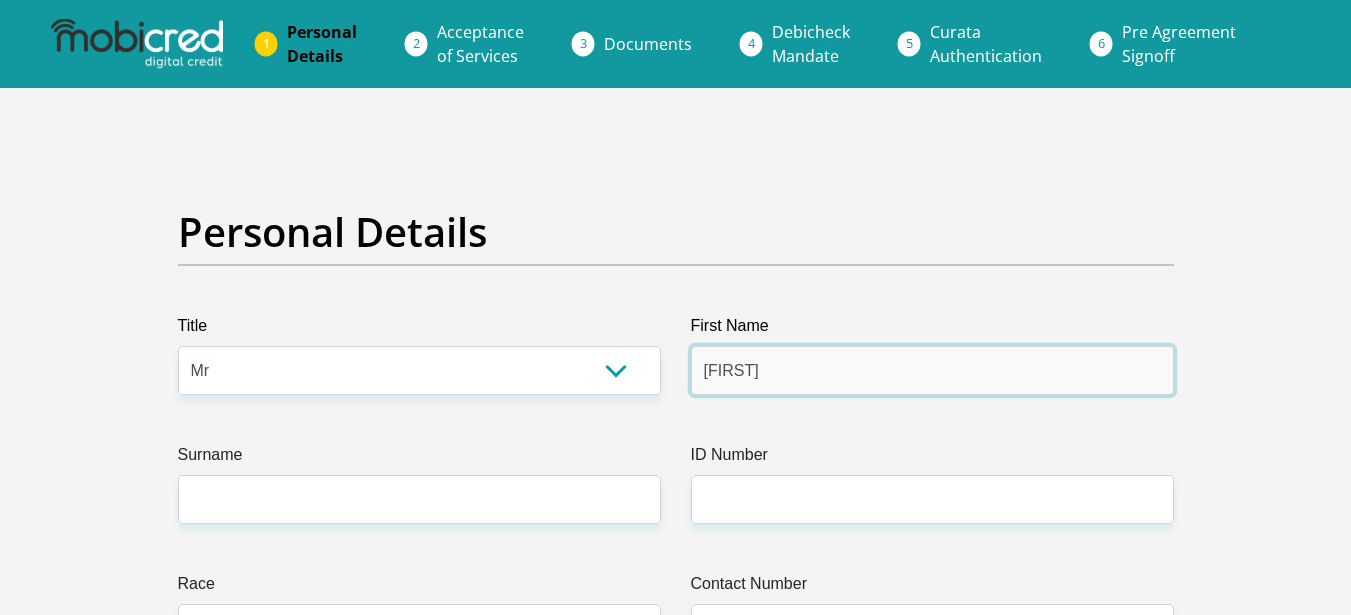 type on "[FIRST]" 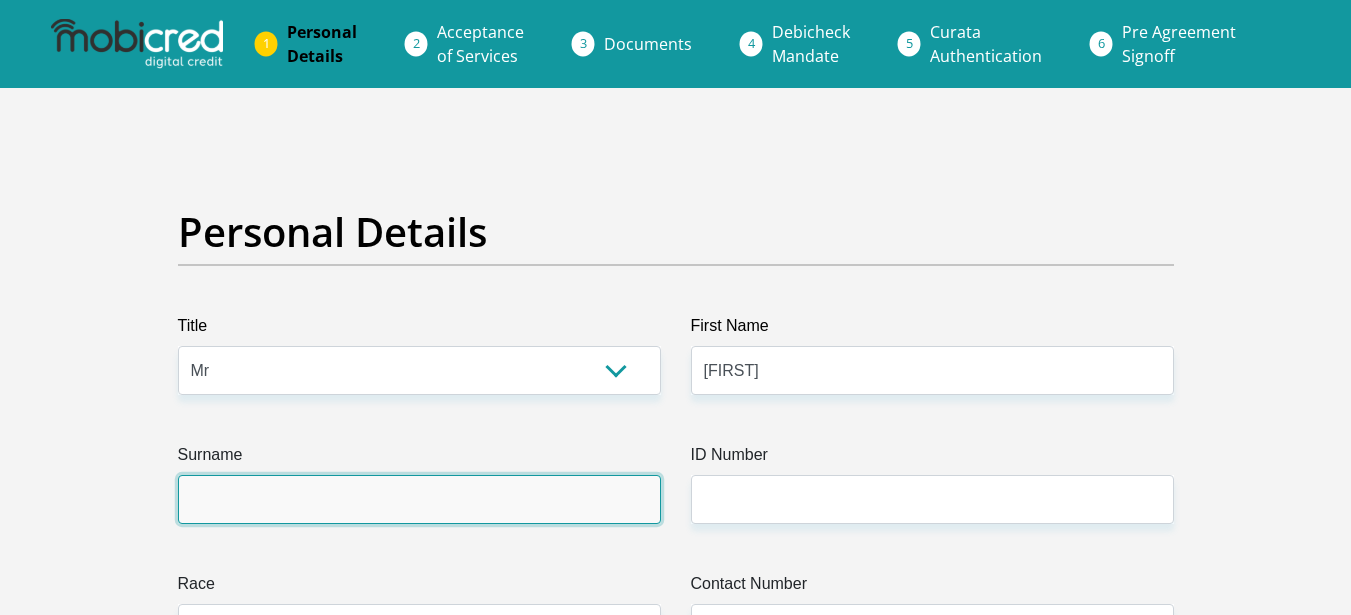 click on "Surname" at bounding box center (419, 499) 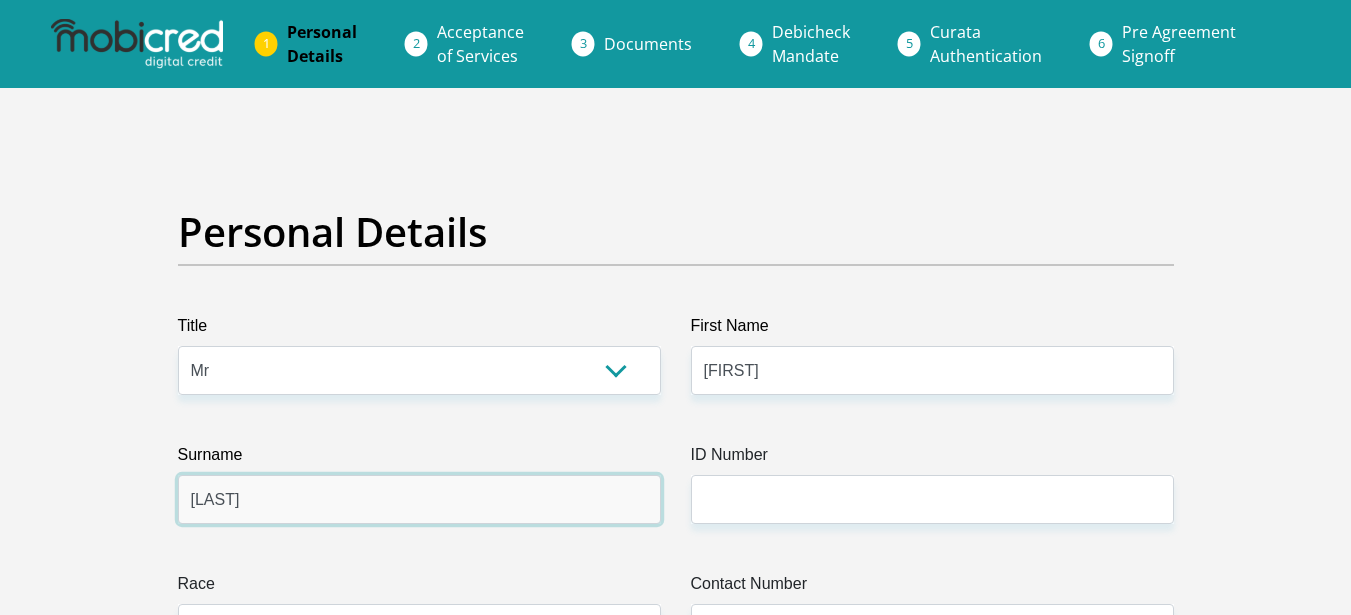 type on "[LAST]" 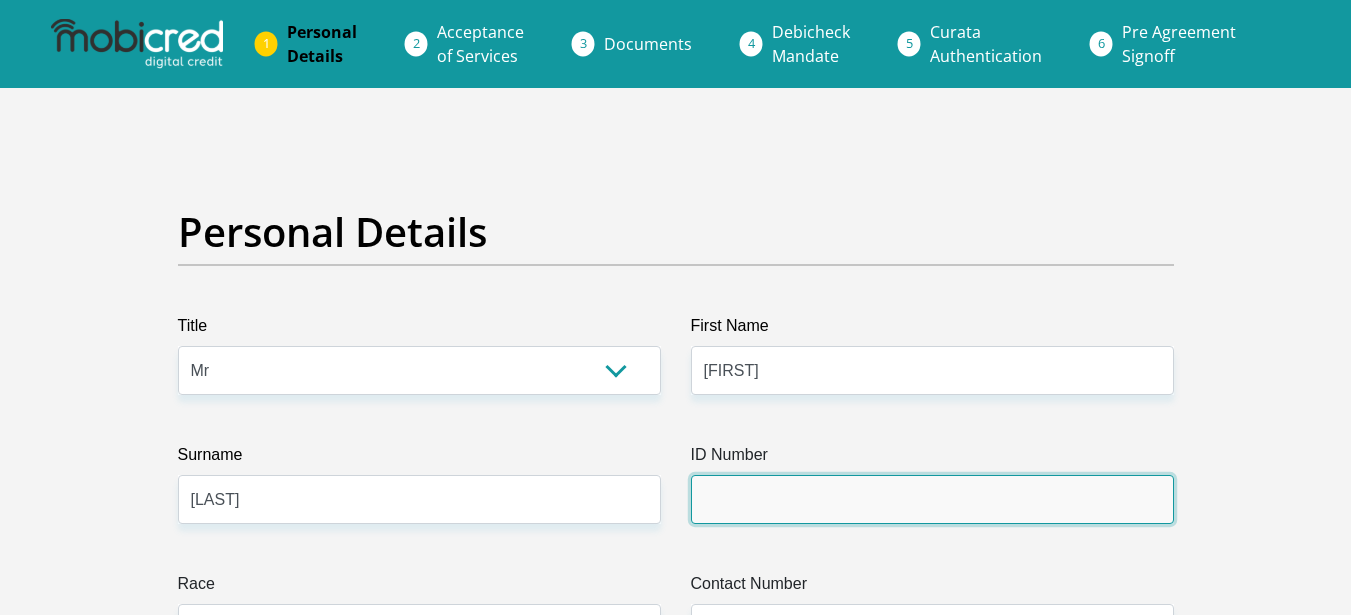 click on "ID Number" at bounding box center [932, 499] 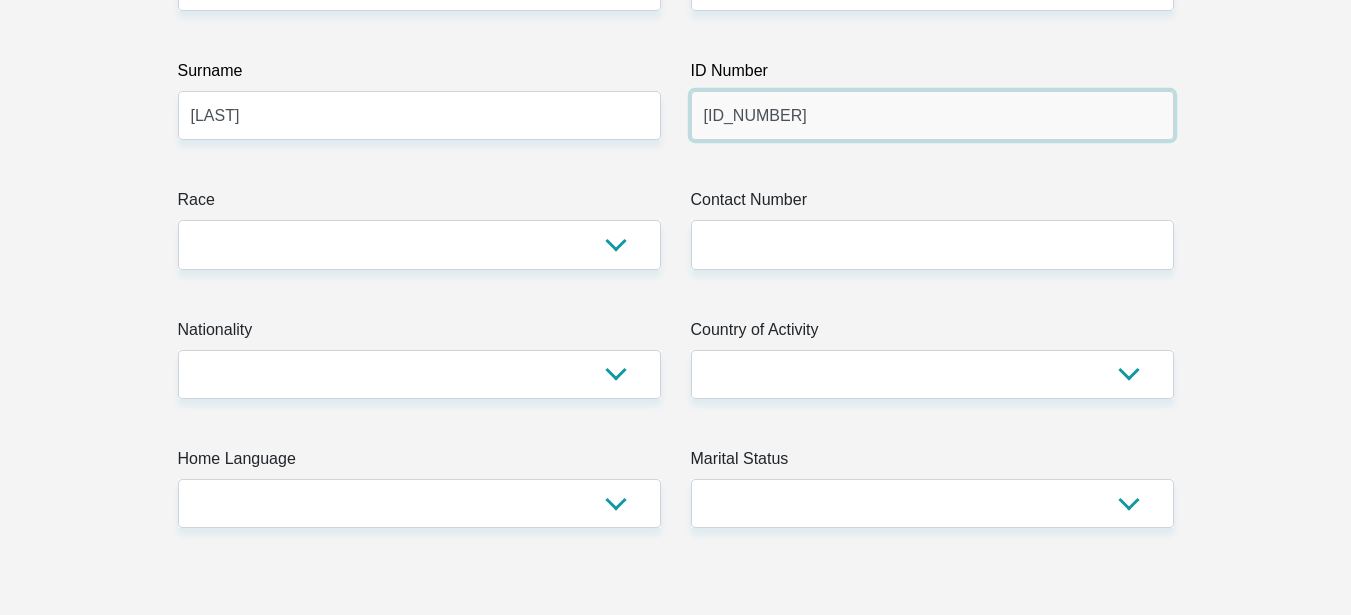 scroll, scrollTop: 397, scrollLeft: 0, axis: vertical 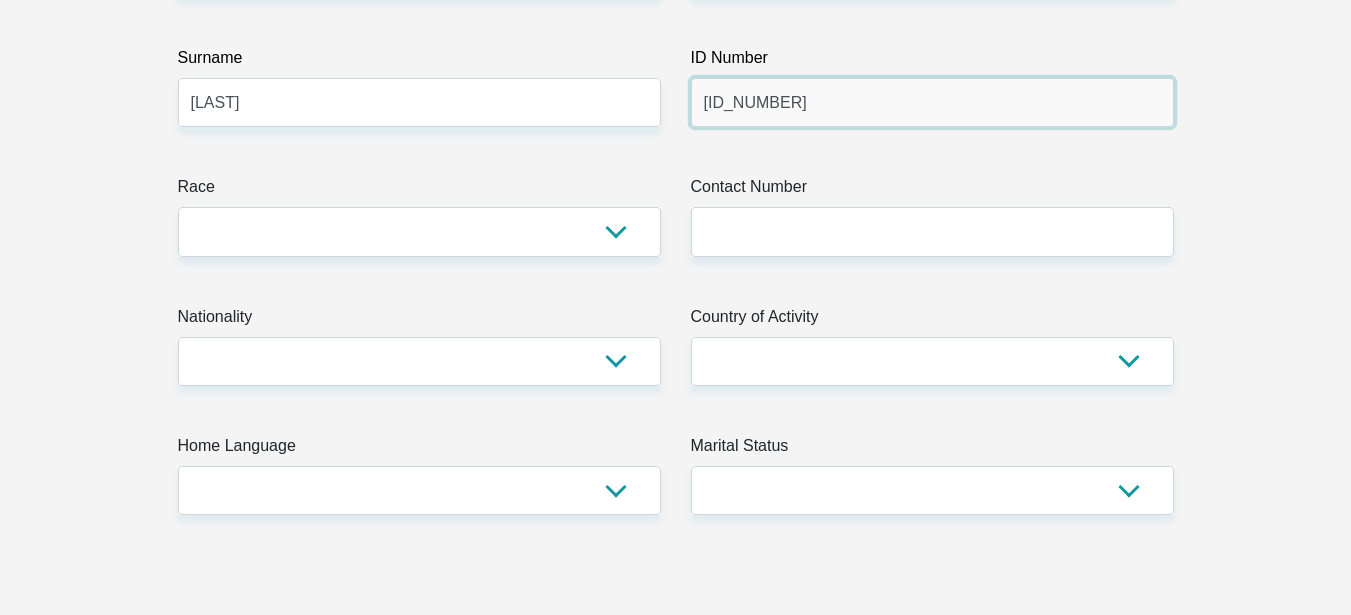 type on "[ID_NUMBER]" 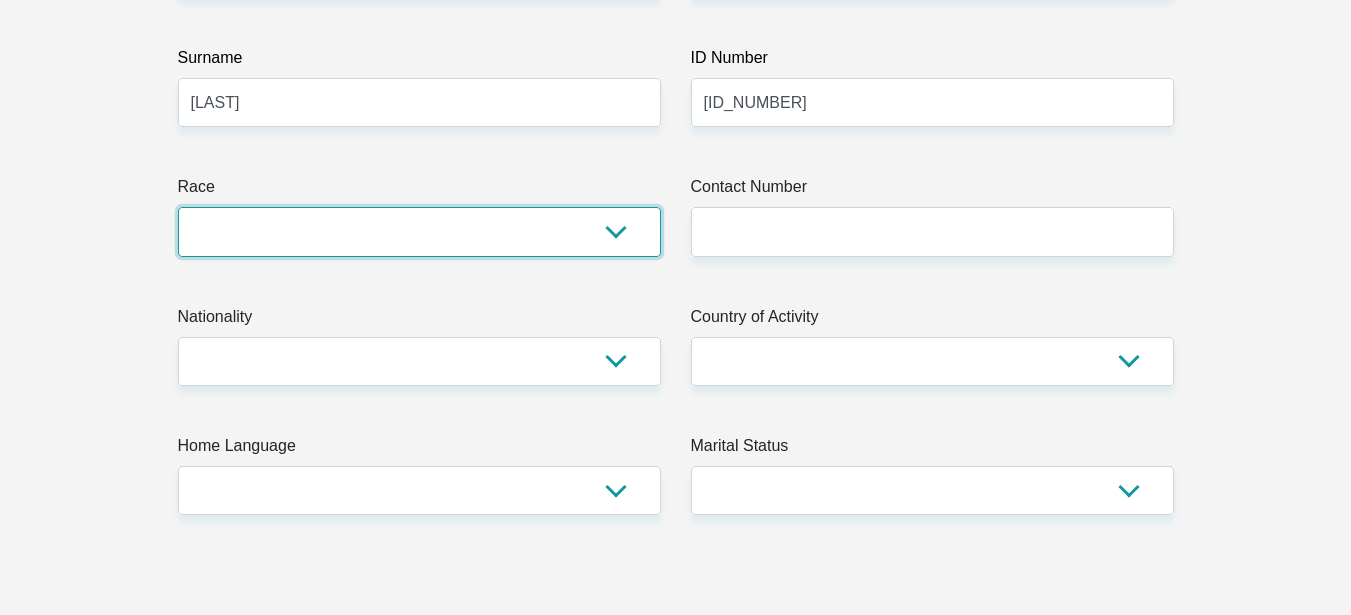 click on "Black
Coloured
Indian
White
Other" at bounding box center [419, 231] 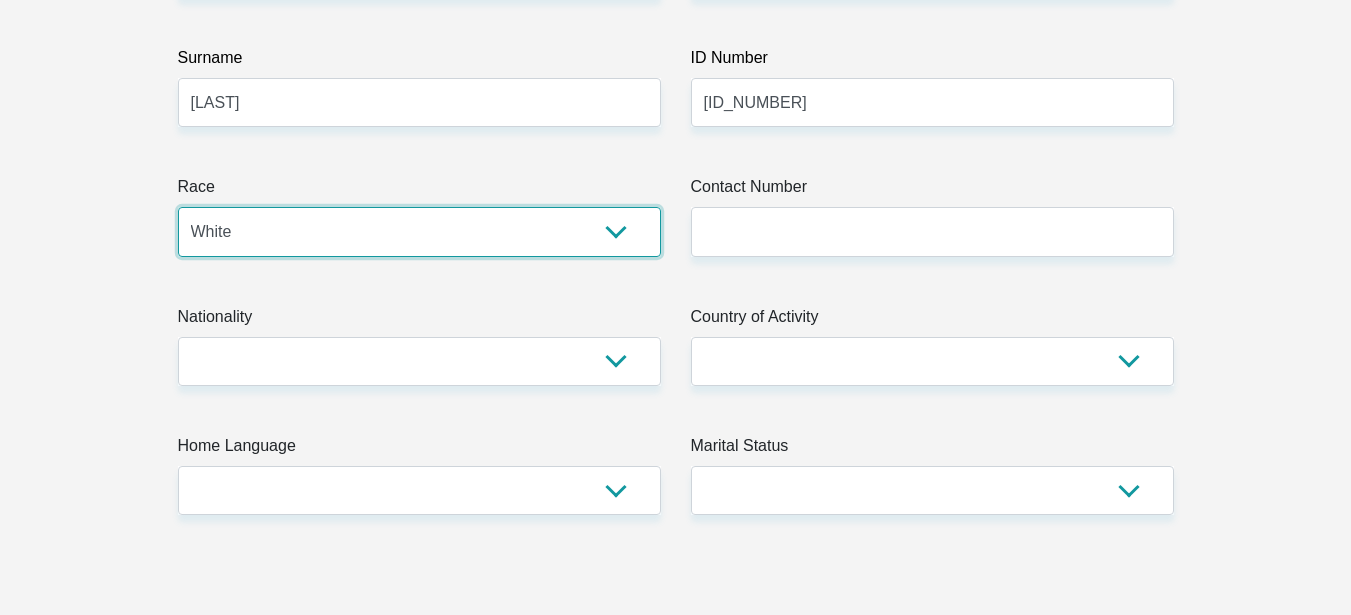 click on "Black
Coloured
Indian
White
Other" at bounding box center (419, 231) 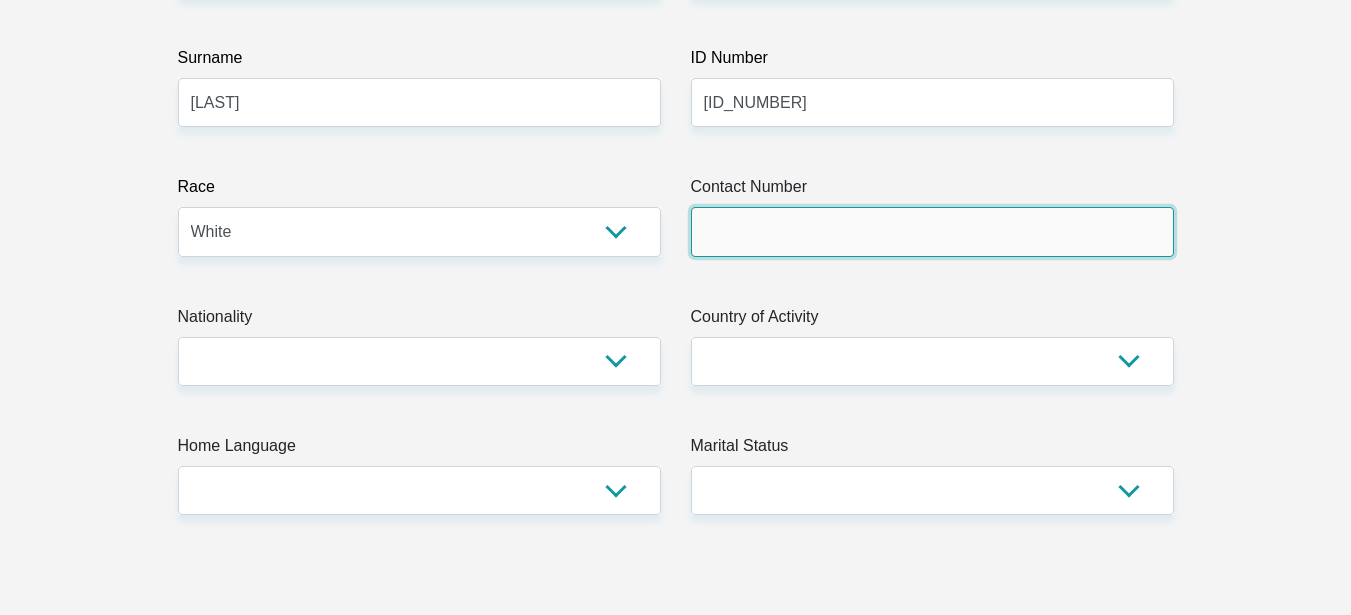 click on "Contact Number" at bounding box center (932, 231) 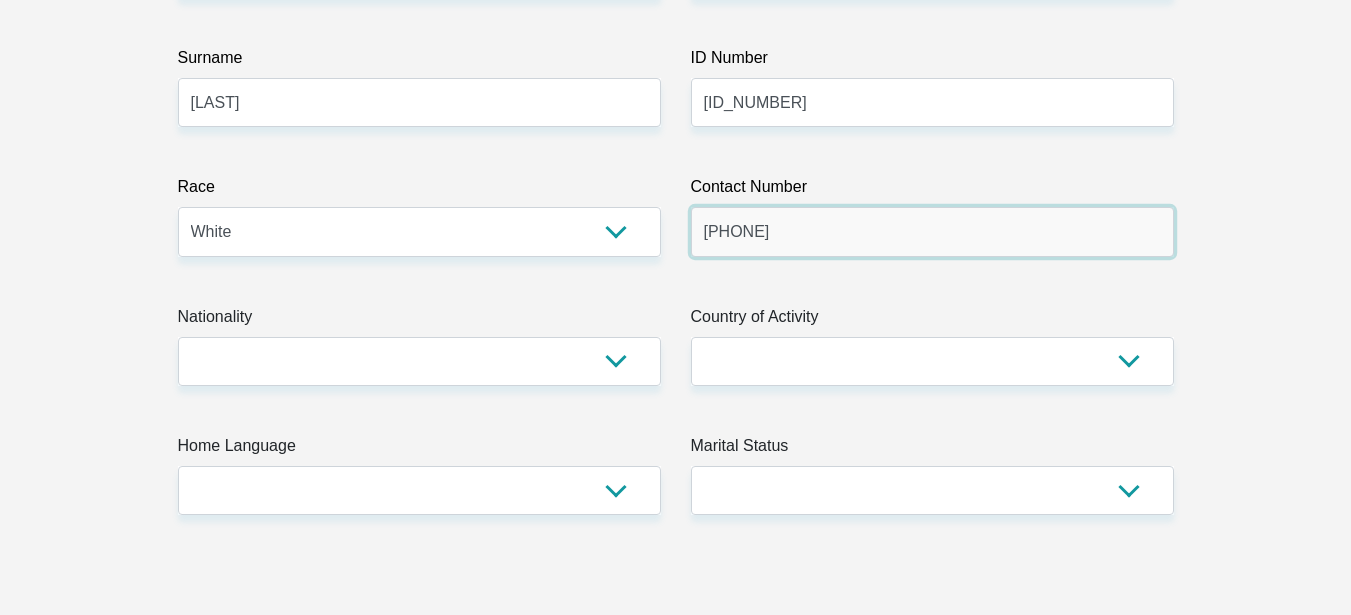 type on "[PHONE]" 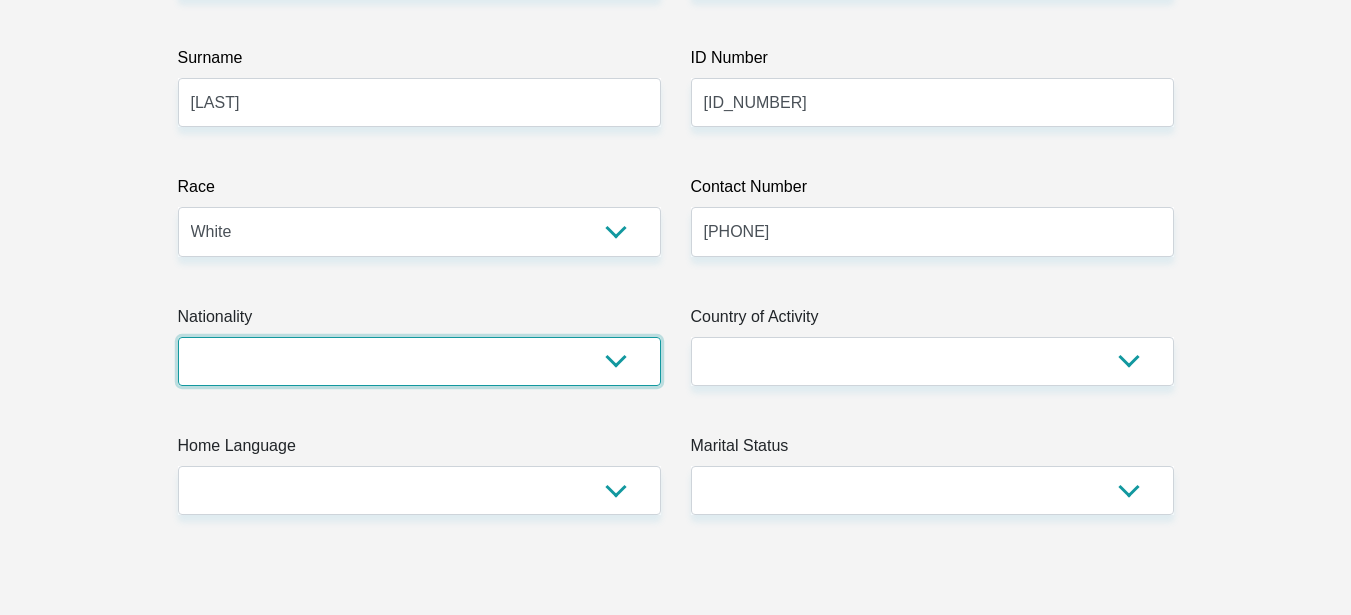 click on "South Africa
Afghanistan
Aland Islands
Albania
Algeria
America Samoa
American Virgin Islands
Andorra
Angola
Anguilla
Antarctica
Antigua and Barbuda
Argentina
Armenia
Aruba
Ascension Island
Australia
Austria
Azerbaijan
Bahamas
Bahrain
Bangladesh
Barbados
Chad" at bounding box center (419, 361) 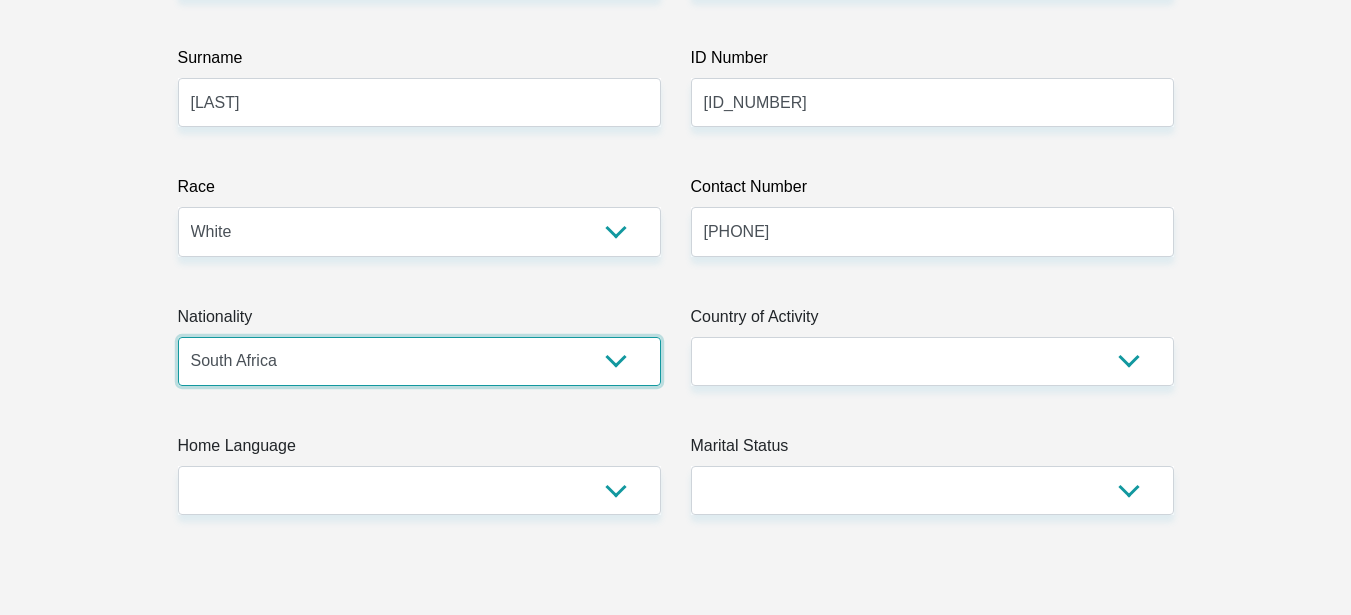 click on "South Africa
Afghanistan
Aland Islands
Albania
Algeria
America Samoa
American Virgin Islands
Andorra
Angola
Anguilla
Antarctica
Antigua and Barbuda
Argentina
Armenia
Aruba
Ascension Island
Australia
Austria
Azerbaijan
Bahamas
Bahrain
Bangladesh
Barbados
Chad" at bounding box center (419, 361) 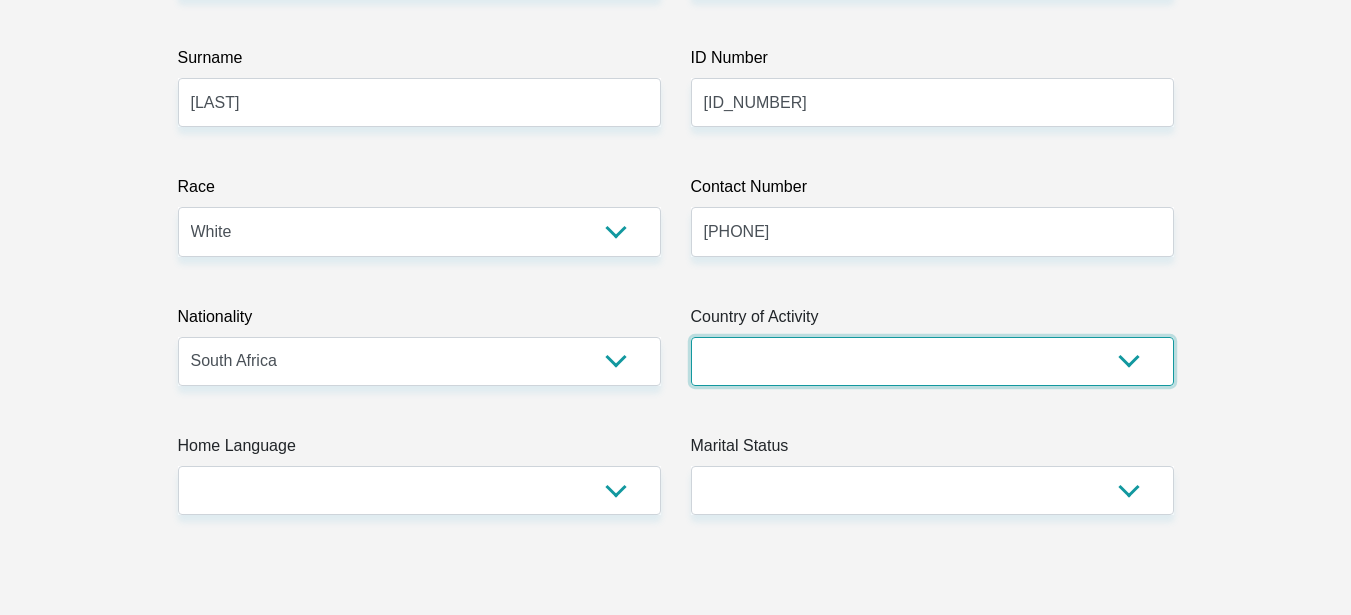 click on "South Africa
Afghanistan
Aland Islands
Albania
Algeria
America Samoa
American Virgin Islands
Andorra
Angola
Anguilla
Antarctica
Antigua and Barbuda
Argentina
Armenia
Aruba
Ascension Island
Australia
Austria
Azerbaijan
Chad" at bounding box center (932, 361) 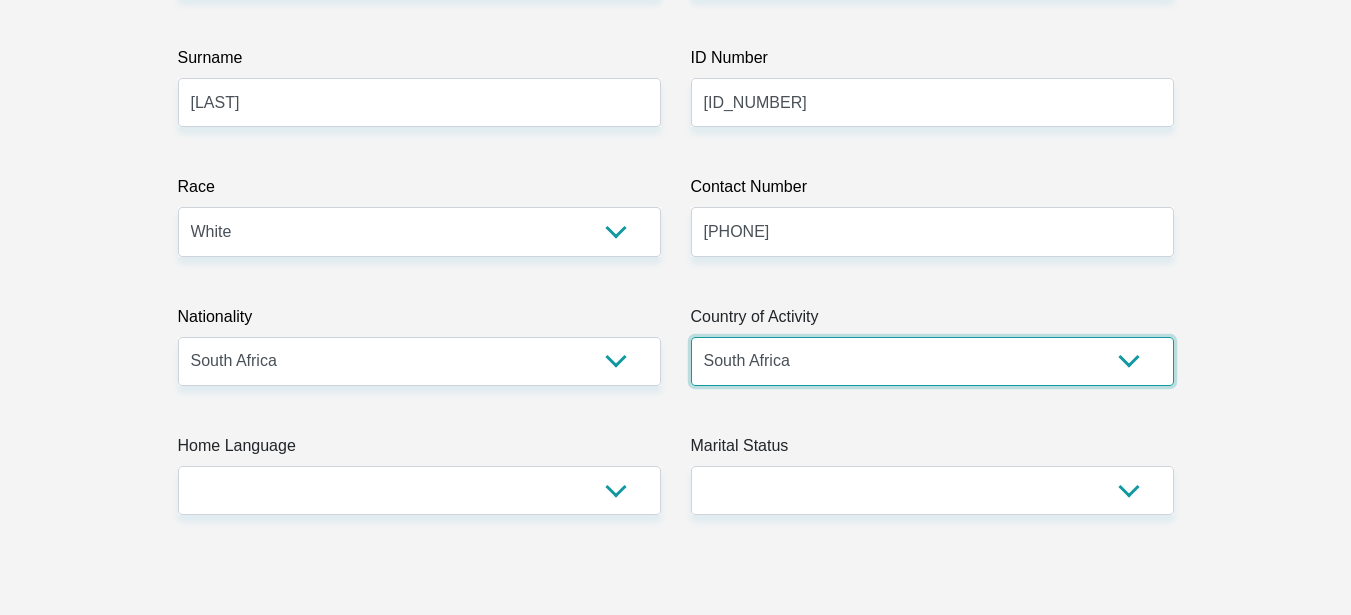 click on "South Africa
Afghanistan
Aland Islands
Albania
Algeria
America Samoa
American Virgin Islands
Andorra
Angola
Anguilla
Antarctica
Antigua and Barbuda
Argentina
Armenia
Aruba
Ascension Island
Australia
Austria
Azerbaijan
Chad" at bounding box center (932, 361) 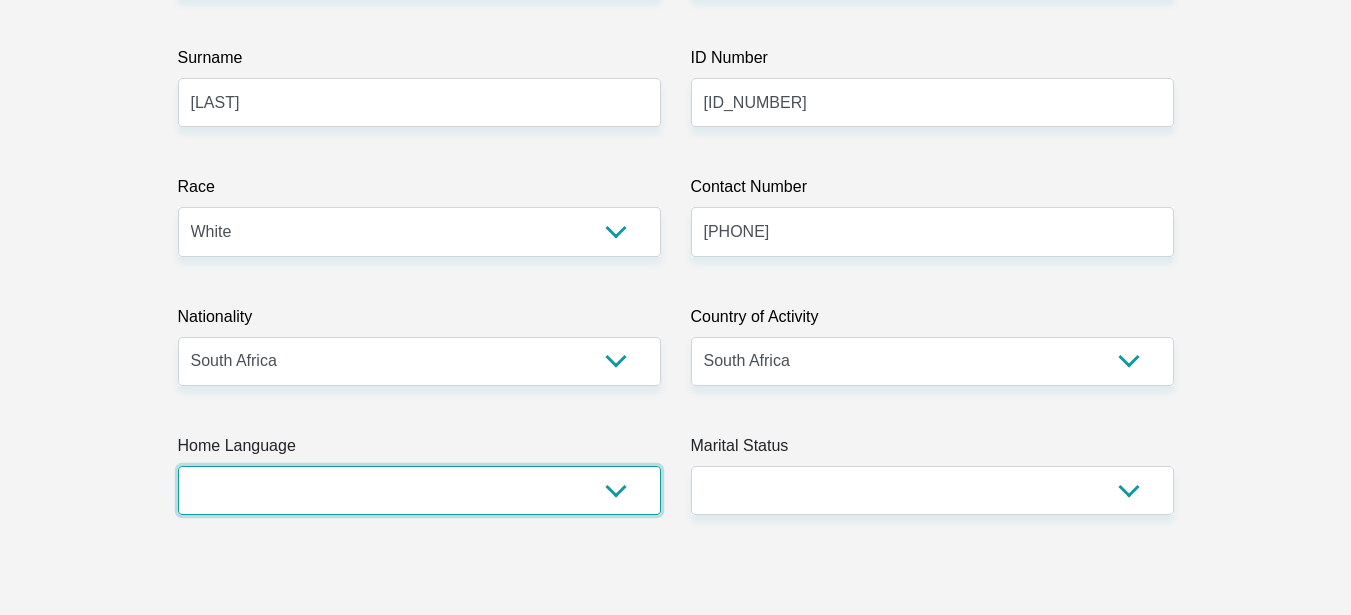 click on "Afrikaans
English
Sepedi
South Ndebele
Southern Sotho
Swati
Tsonga
Tswana
Venda
Xhosa
Zulu
Other" at bounding box center (419, 490) 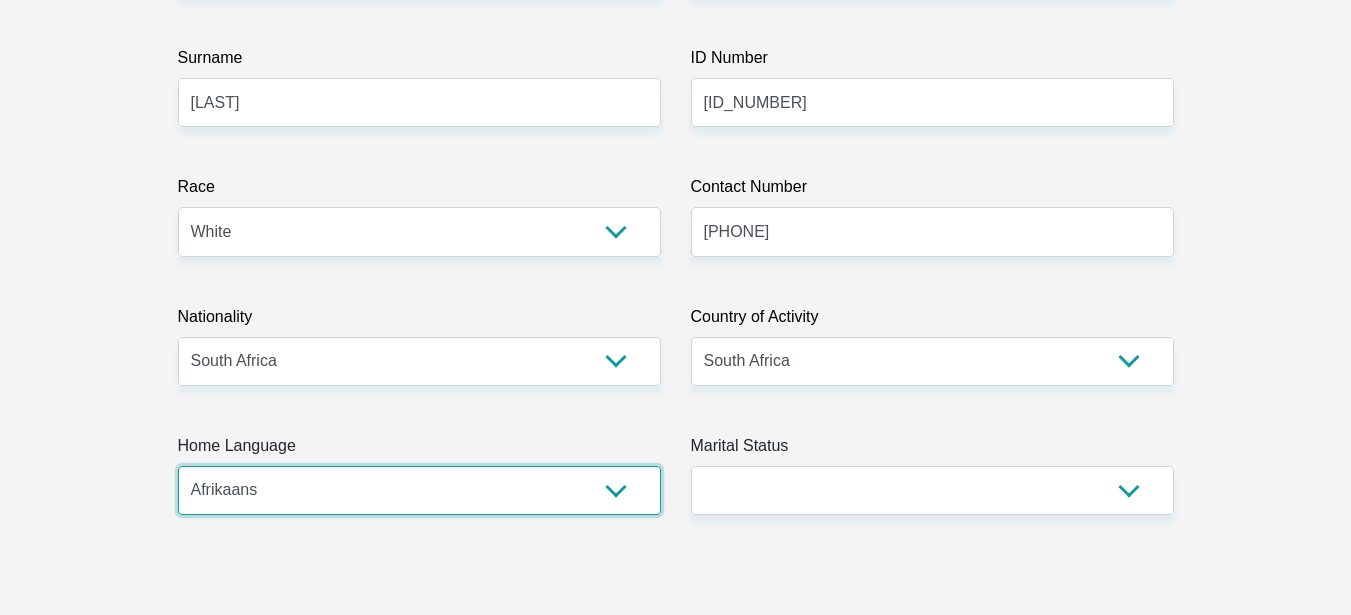 click on "Afrikaans
English
Sepedi
South Ndebele
Southern Sotho
Swati
Tsonga
Tswana
Venda
Xhosa
Zulu
Other" at bounding box center (419, 490) 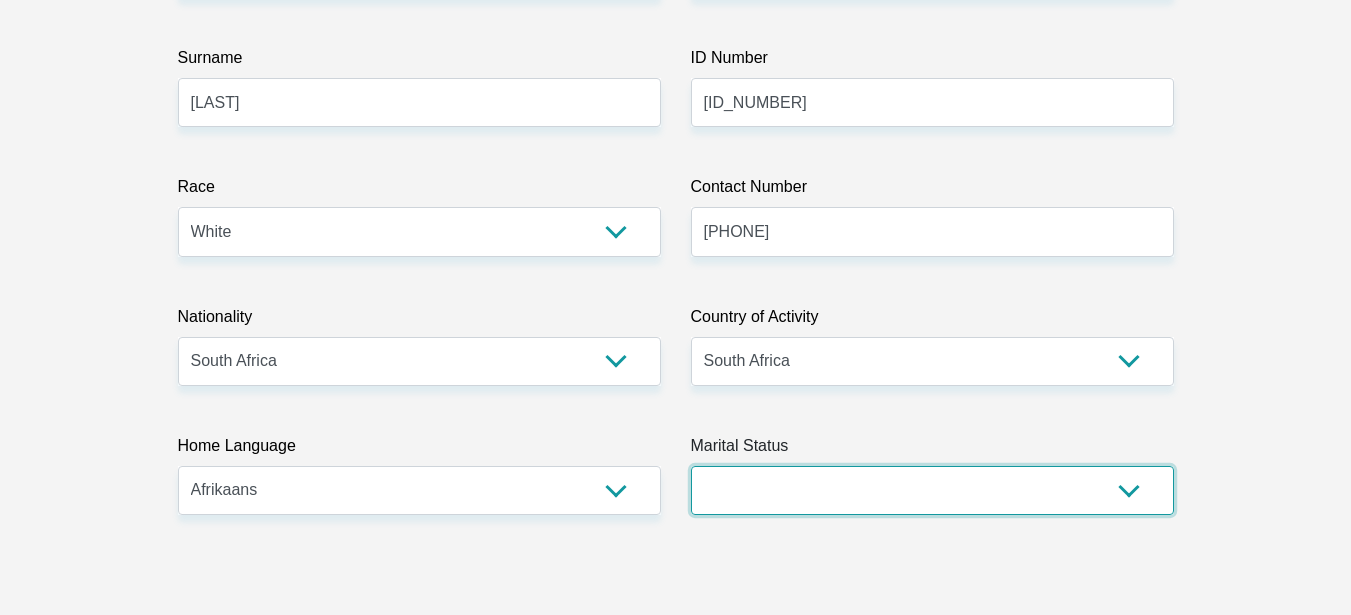 click on "Married ANC
Single
Divorced
Widowed
Married COP or Customary Law" at bounding box center [932, 490] 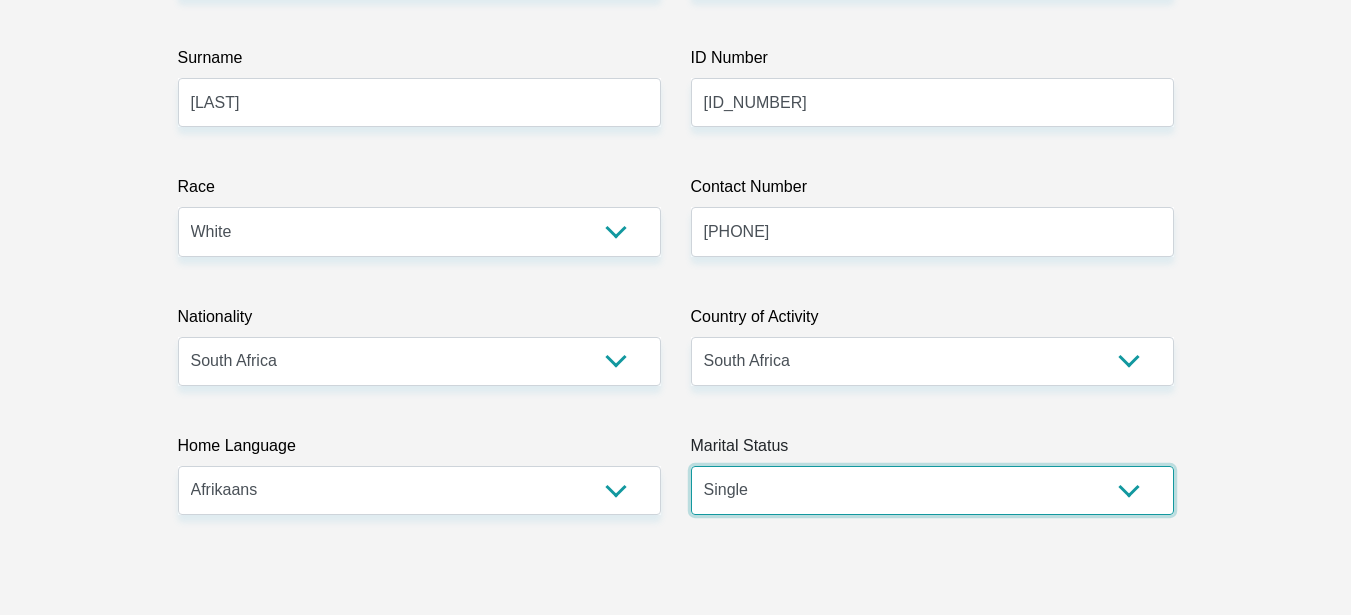 click on "Married ANC
Single
Divorced
Widowed
Married COP or Customary Law" at bounding box center [932, 490] 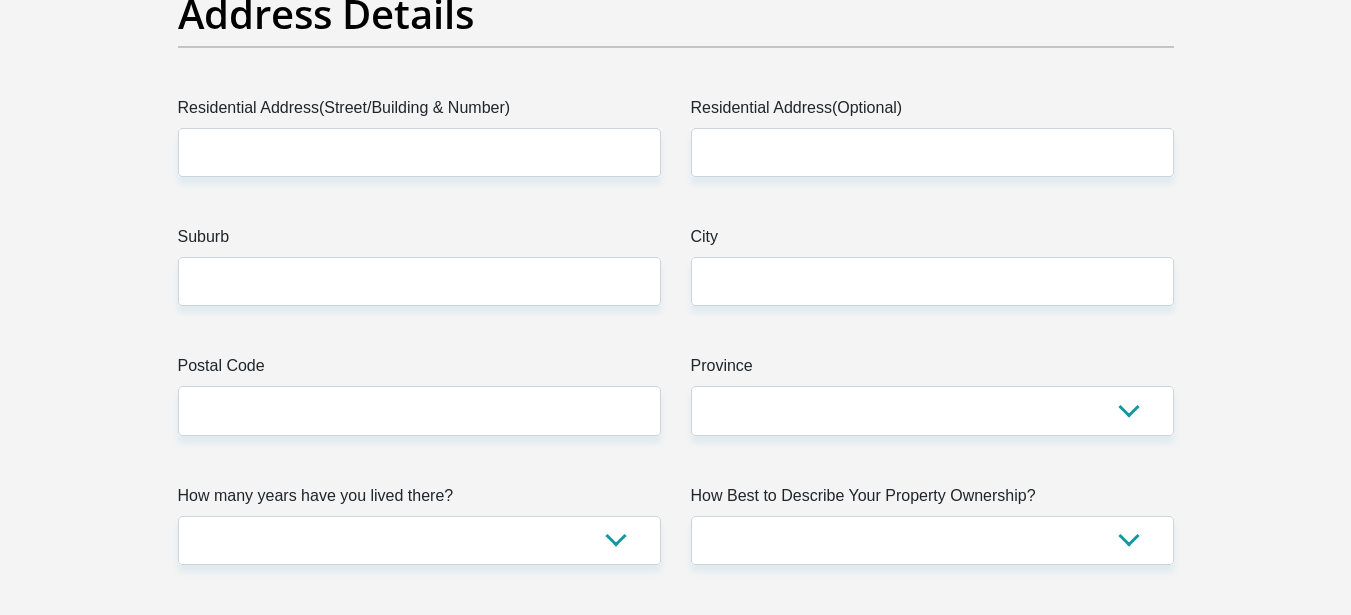 scroll, scrollTop: 1091, scrollLeft: 0, axis: vertical 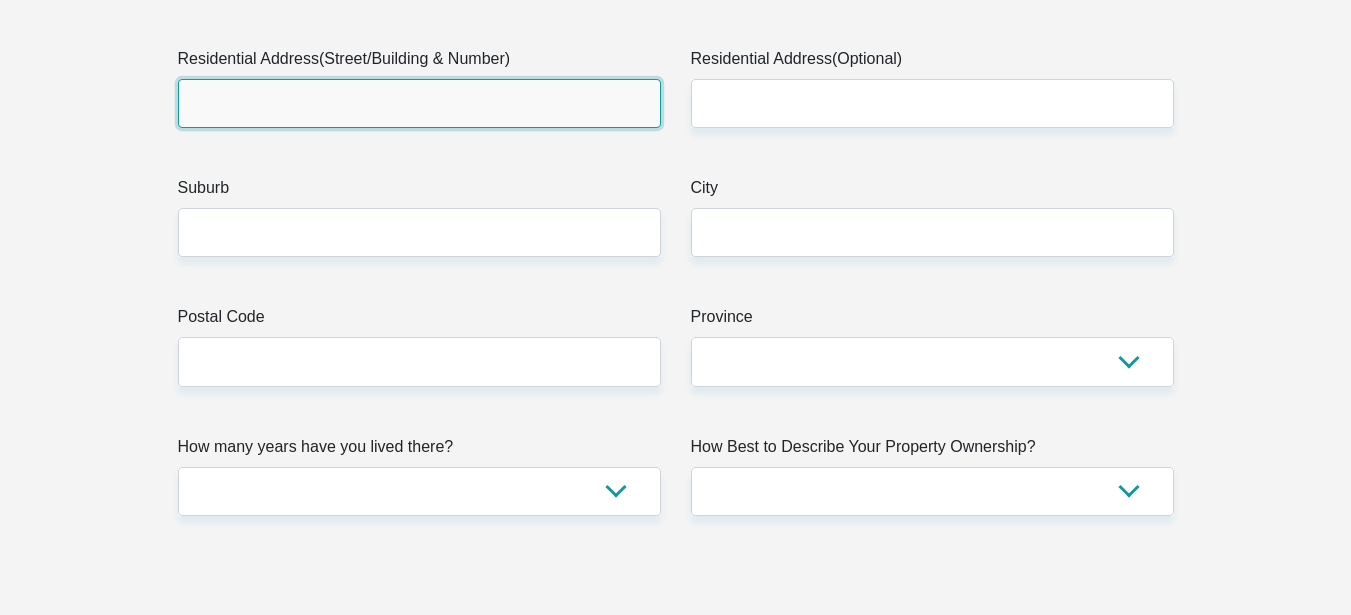 click on "Residential Address(Street/Building & Number)" at bounding box center [419, 103] 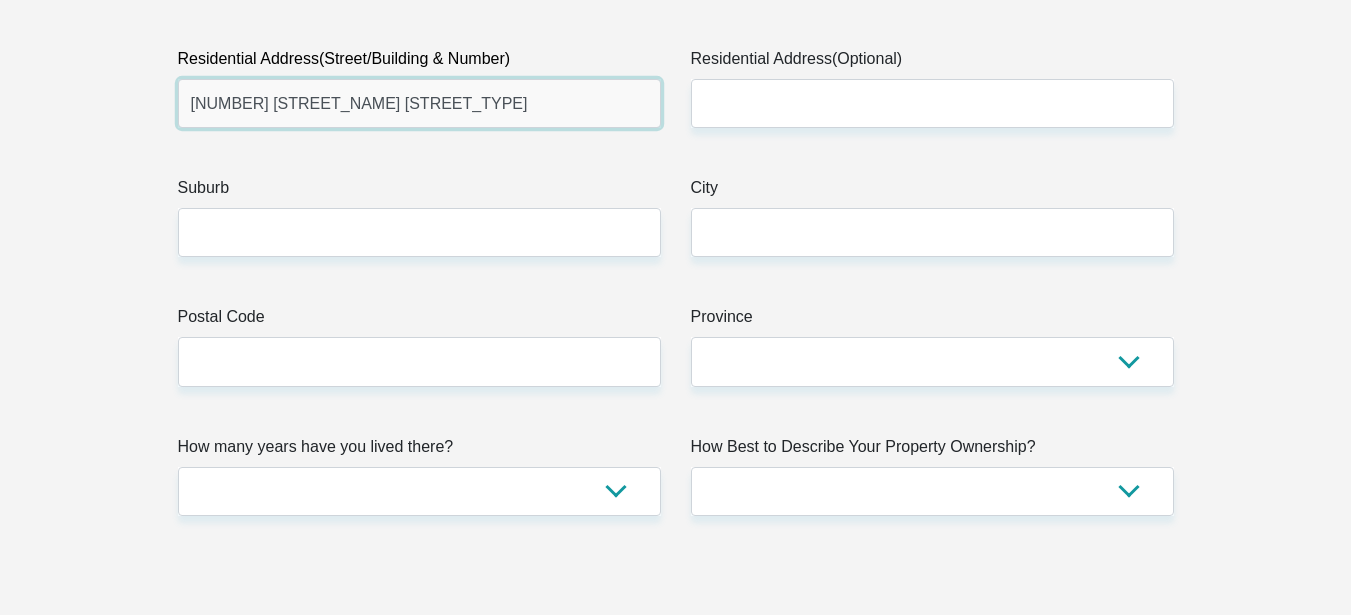 type on "[NUMBER] [STREET_NAME] [STREET_TYPE]" 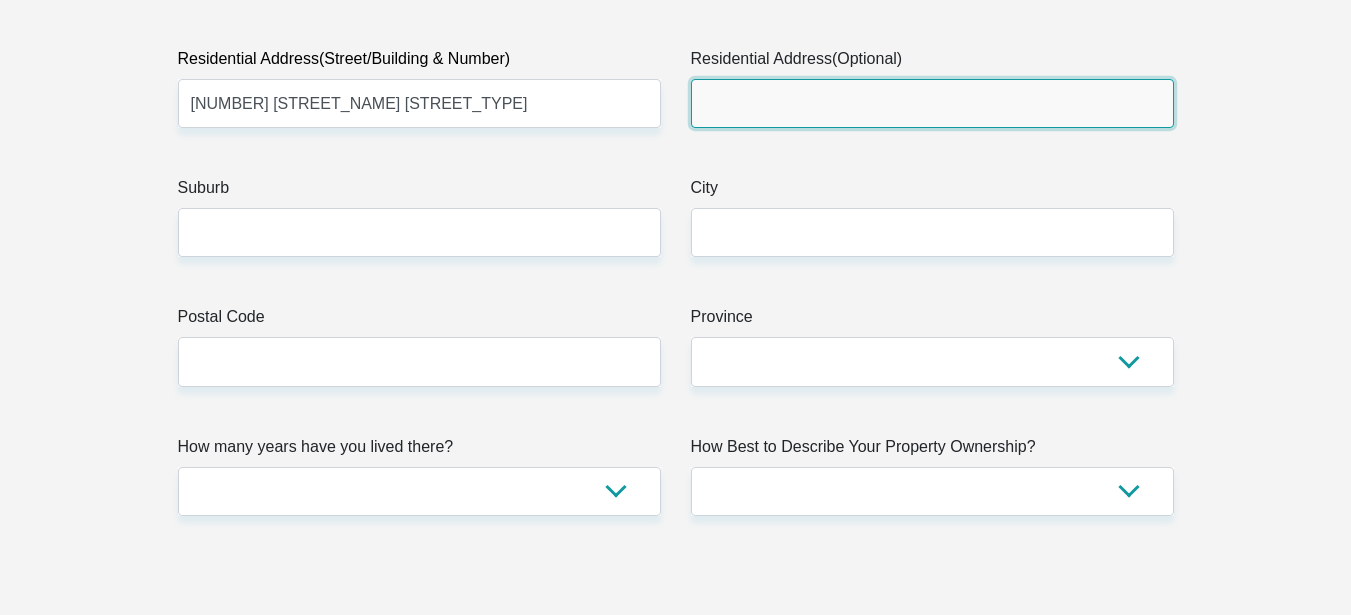 click on "Residential Address(Optional)" at bounding box center (932, 103) 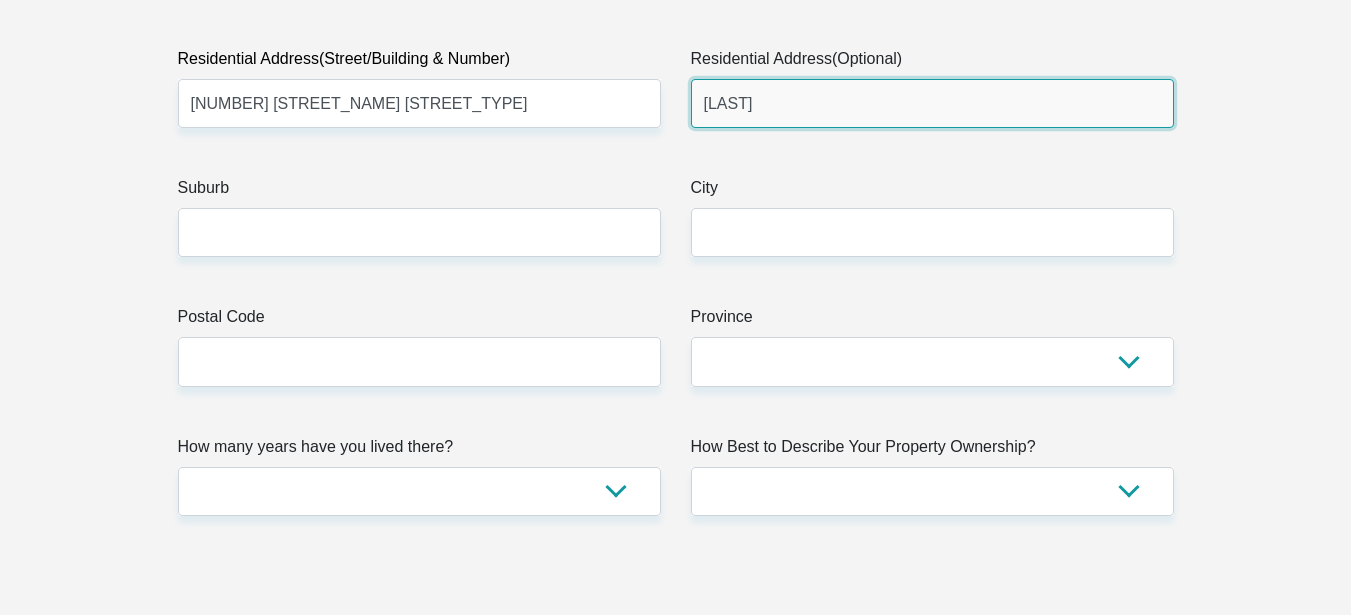 type on "[LAST]" 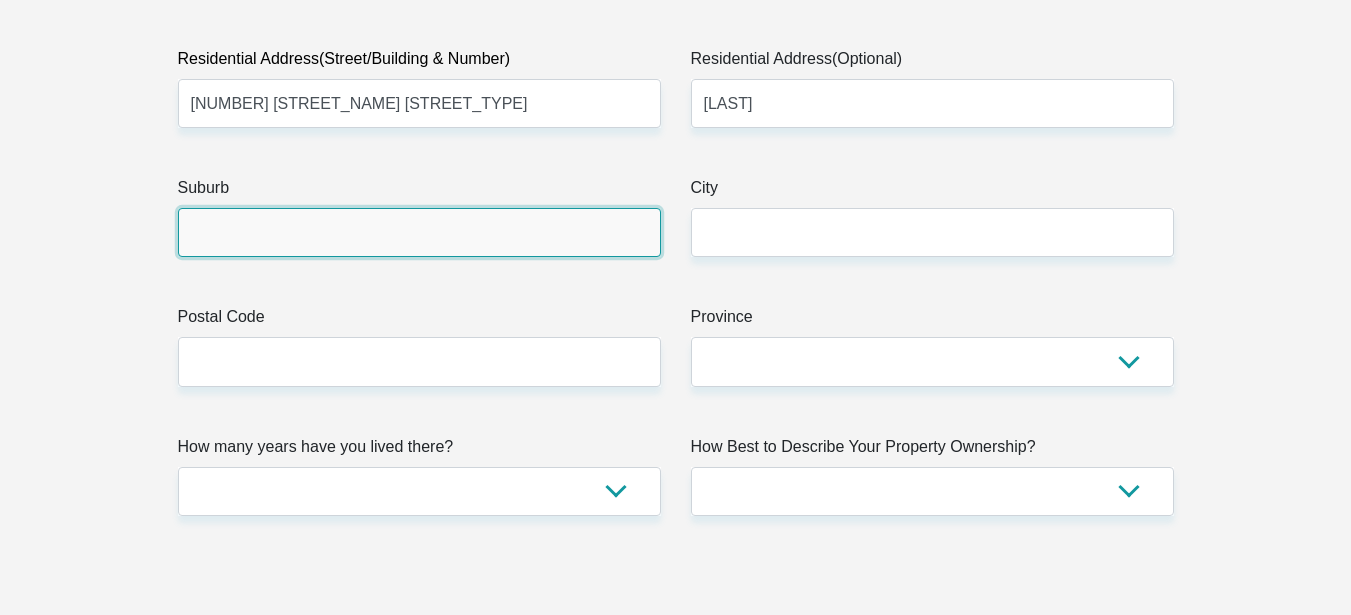 click on "Suburb" at bounding box center [419, 232] 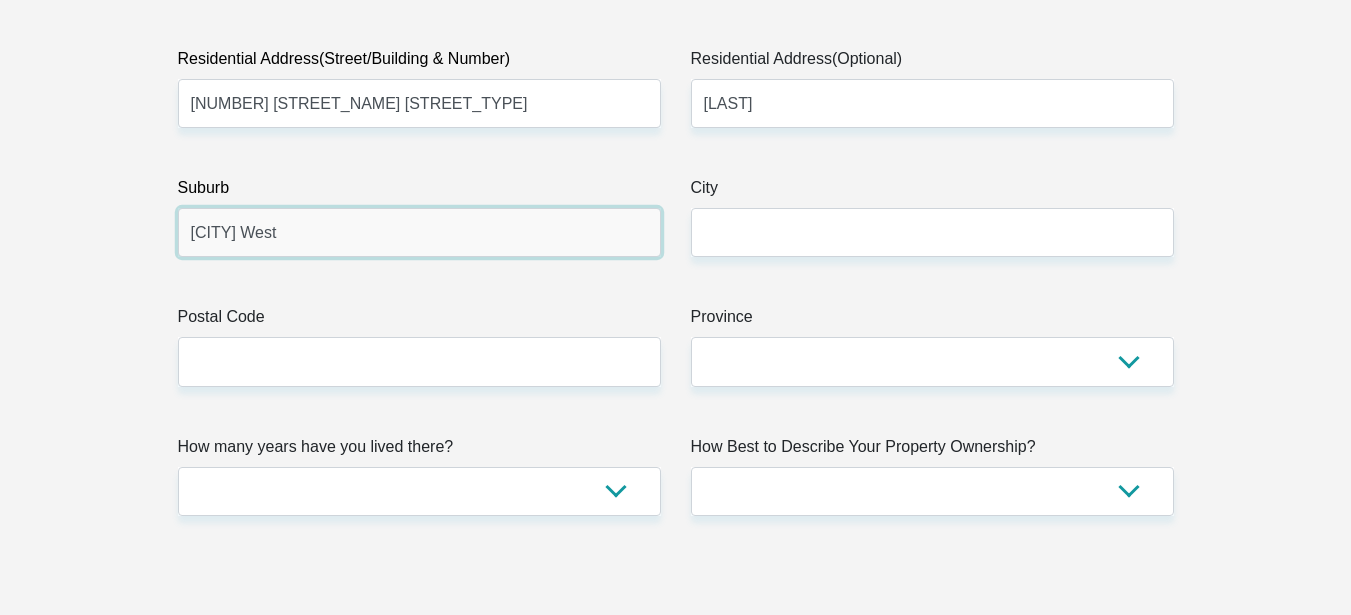 type on "[CITY] West" 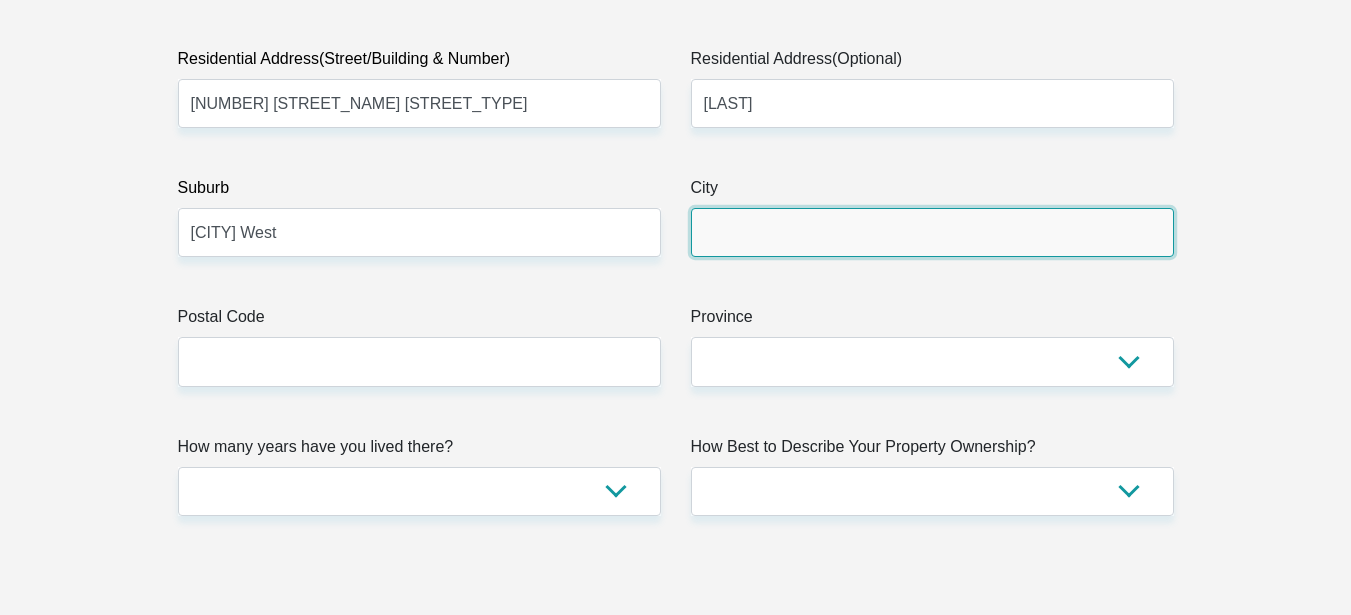click on "City" at bounding box center [932, 232] 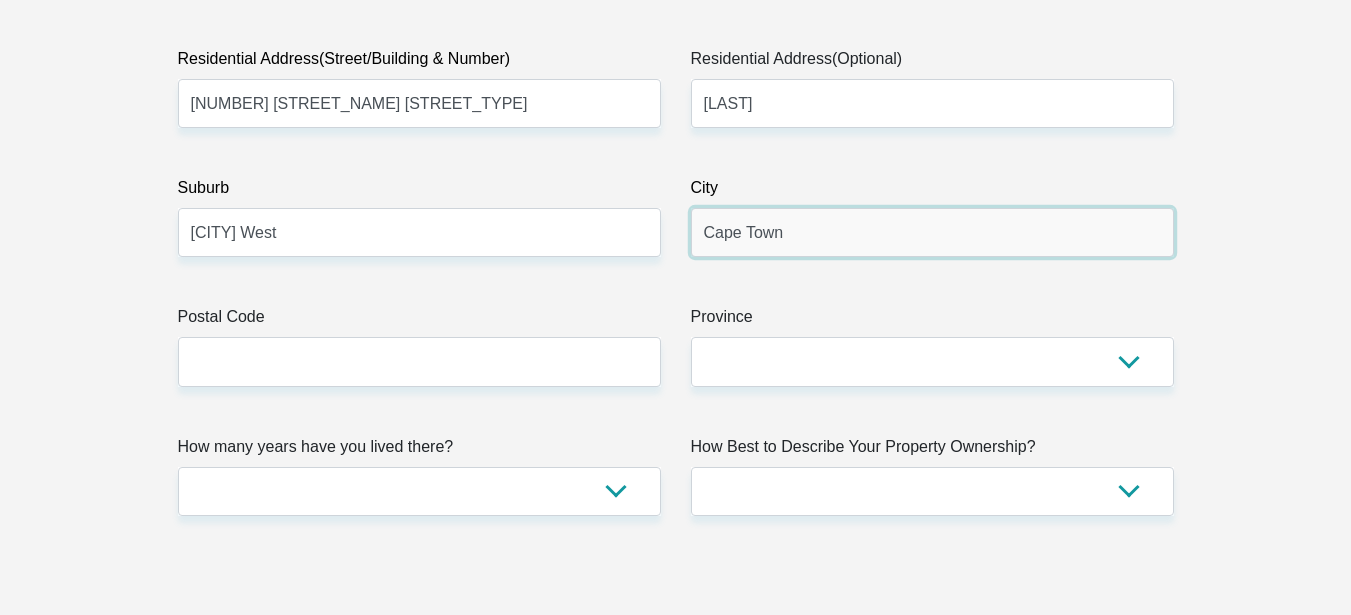 type on "Cape Town" 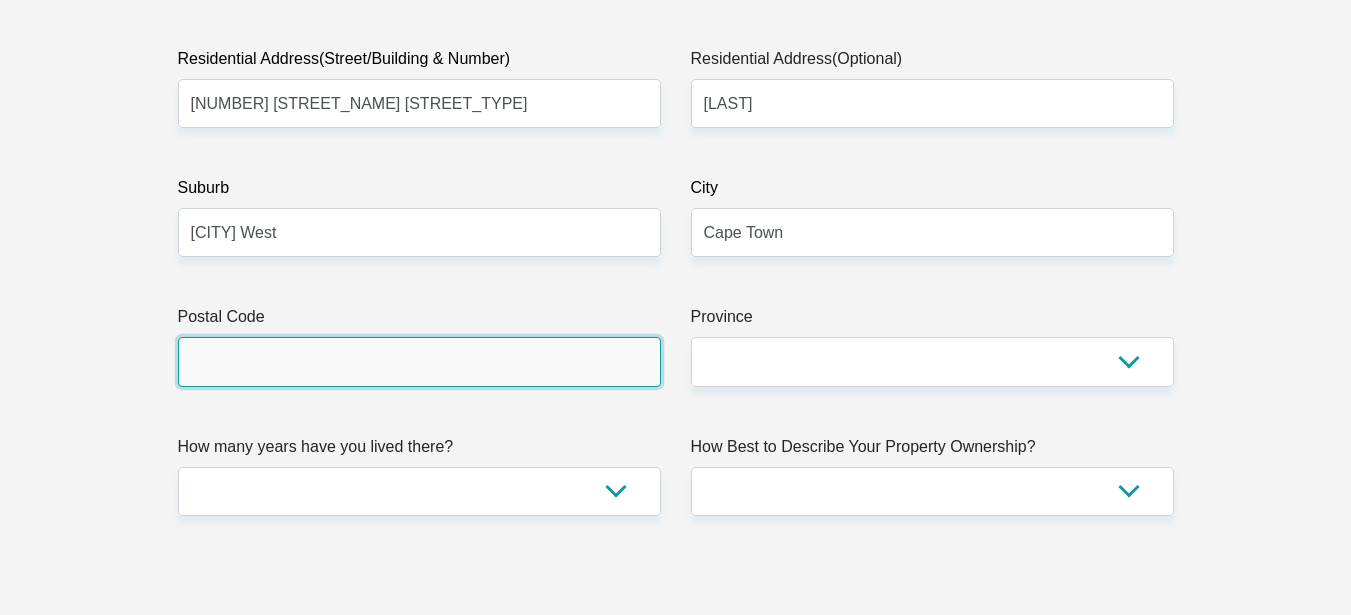 click on "Postal Code" at bounding box center [419, 361] 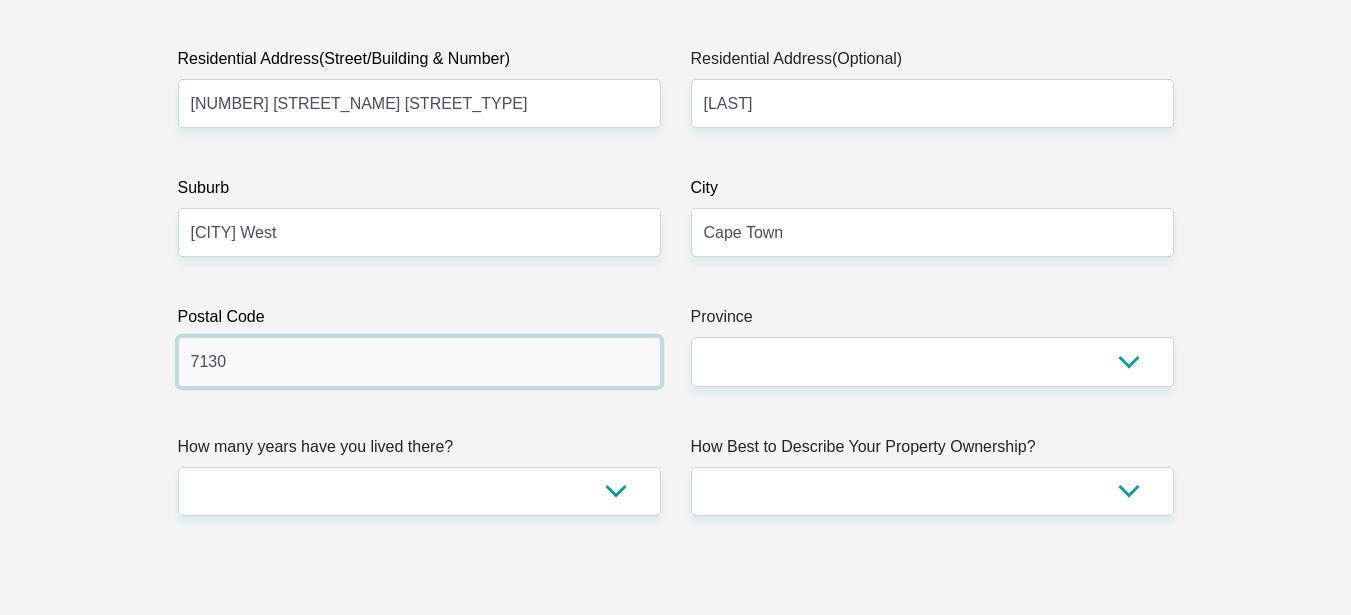 type on "7130" 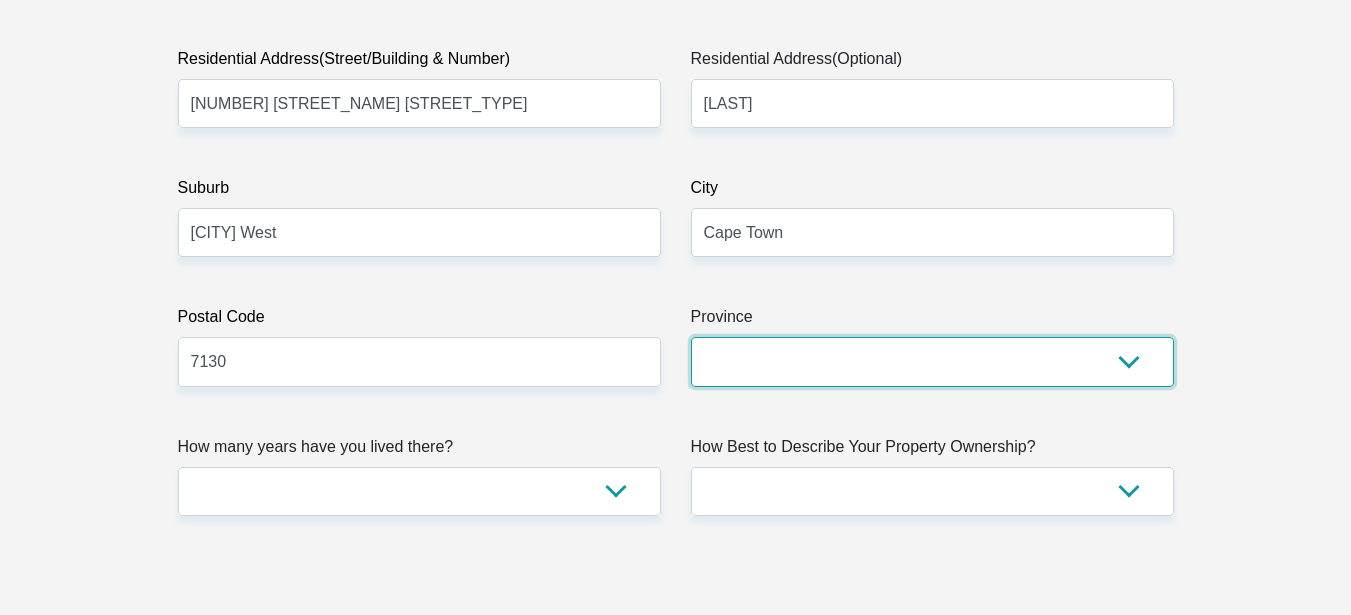 click on "Eastern Cape
Free State
Gauteng
KwaZulu-Natal
Limpopo
Mpumalanga
Northern Cape
North West
Western Cape" at bounding box center (932, 361) 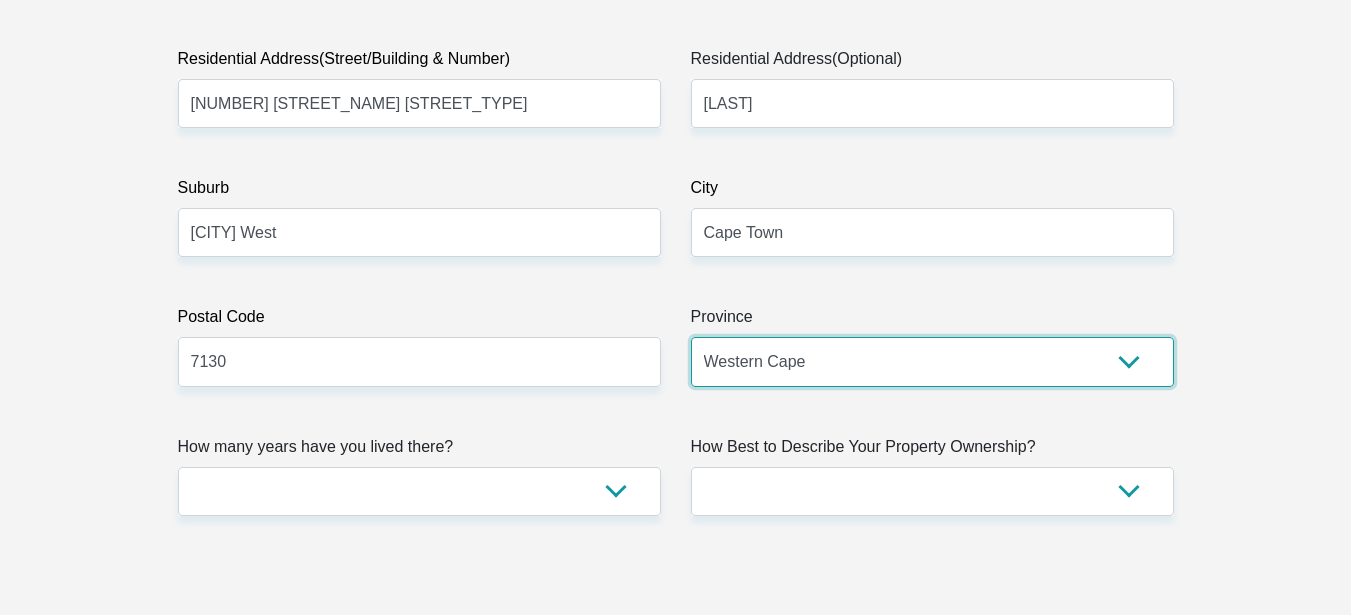 click on "Eastern Cape
Free State
Gauteng
KwaZulu-Natal
Limpopo
Mpumalanga
Northern Cape
North West
Western Cape" at bounding box center (932, 361) 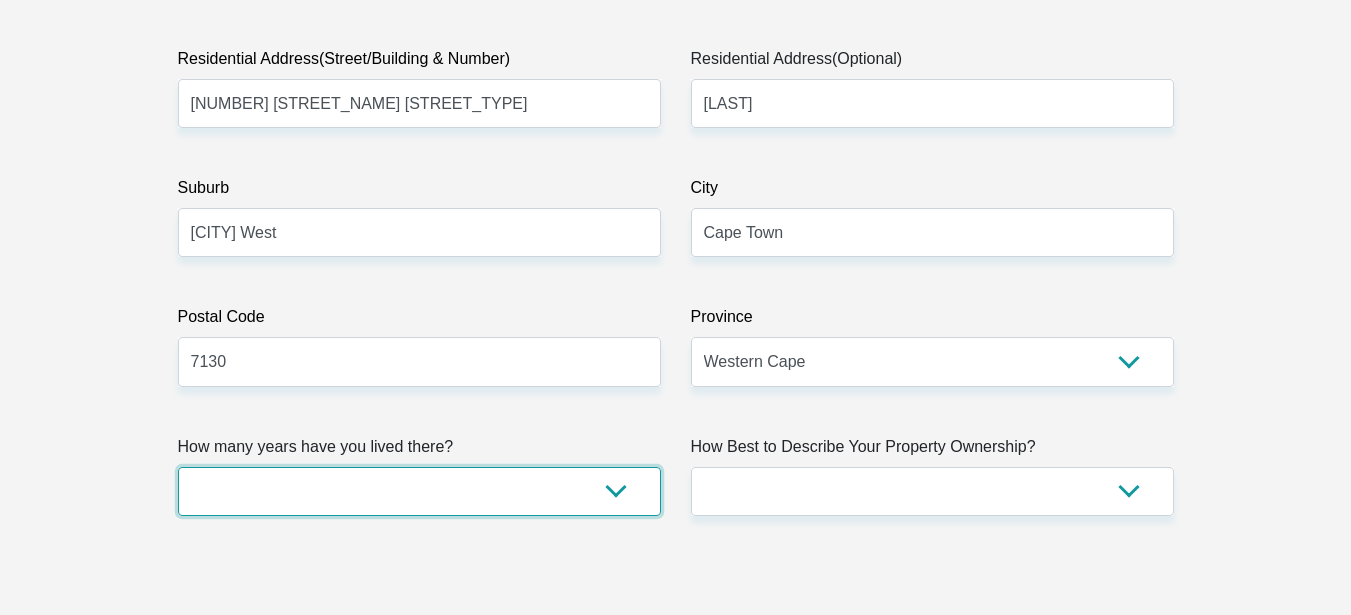 click on "less than 1 year
1-3 years
3-5 years
5+ years" at bounding box center [419, 491] 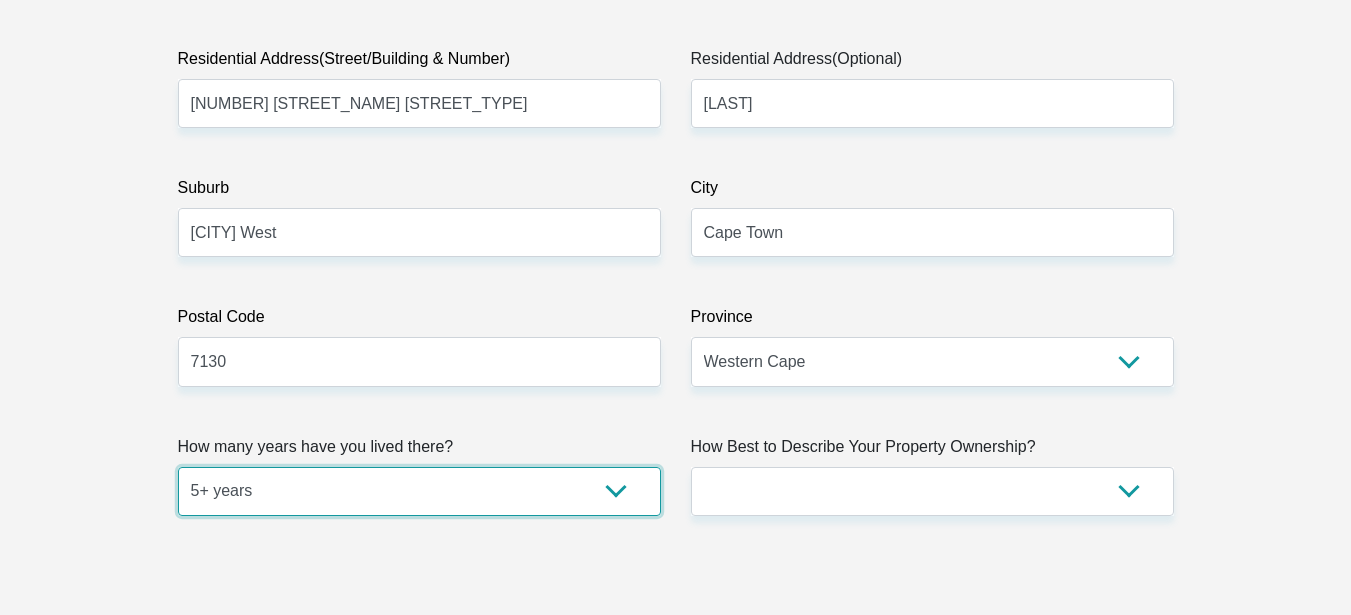 click on "less than 1 year
1-3 years
3-5 years
5+ years" at bounding box center [419, 491] 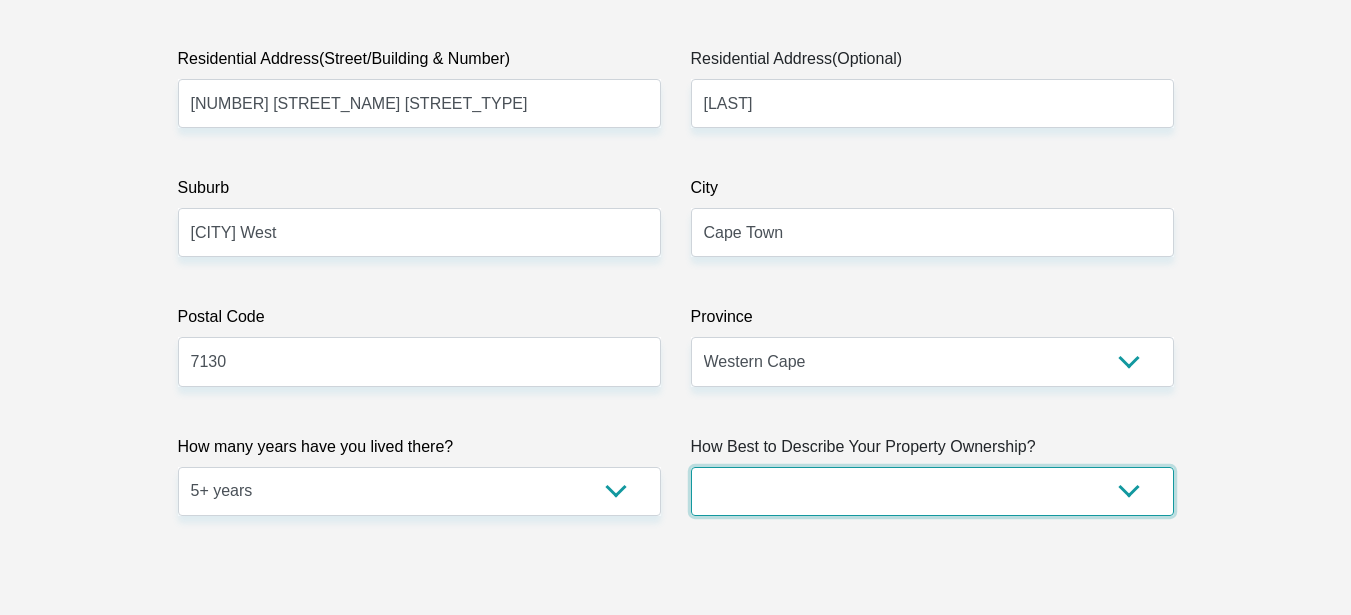 click on "Owned
Rented
Family Owned
Company Dwelling" at bounding box center [932, 491] 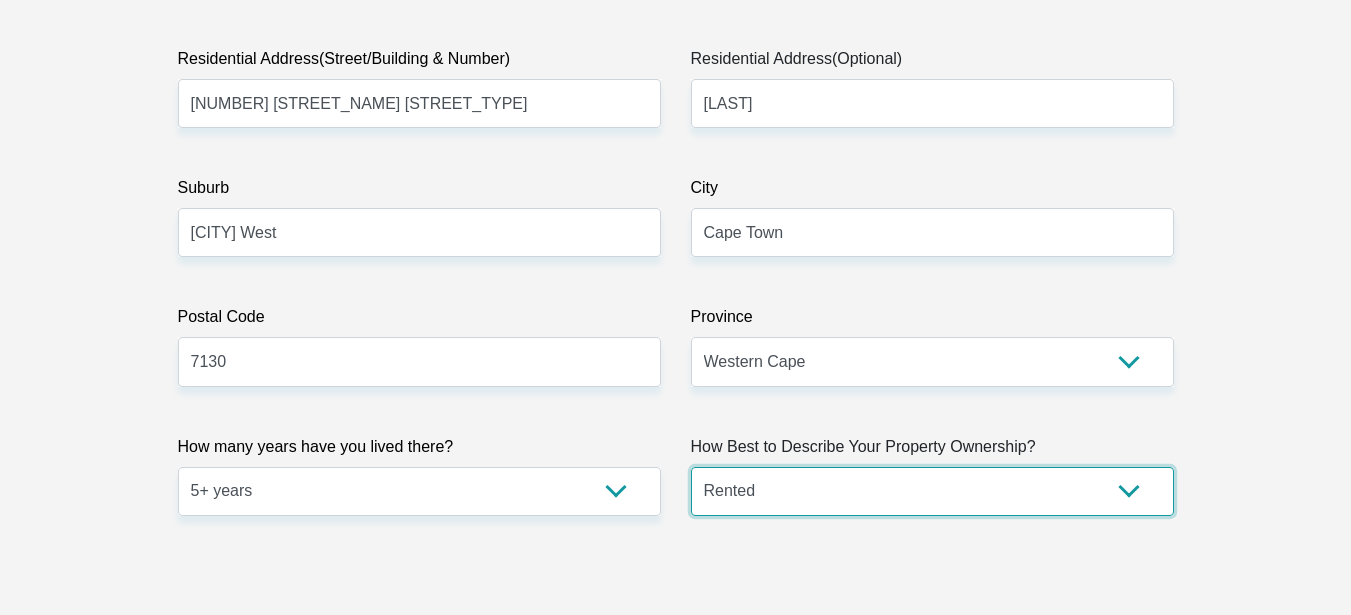 click on "Owned
Rented
Family Owned
Company Dwelling" at bounding box center (932, 491) 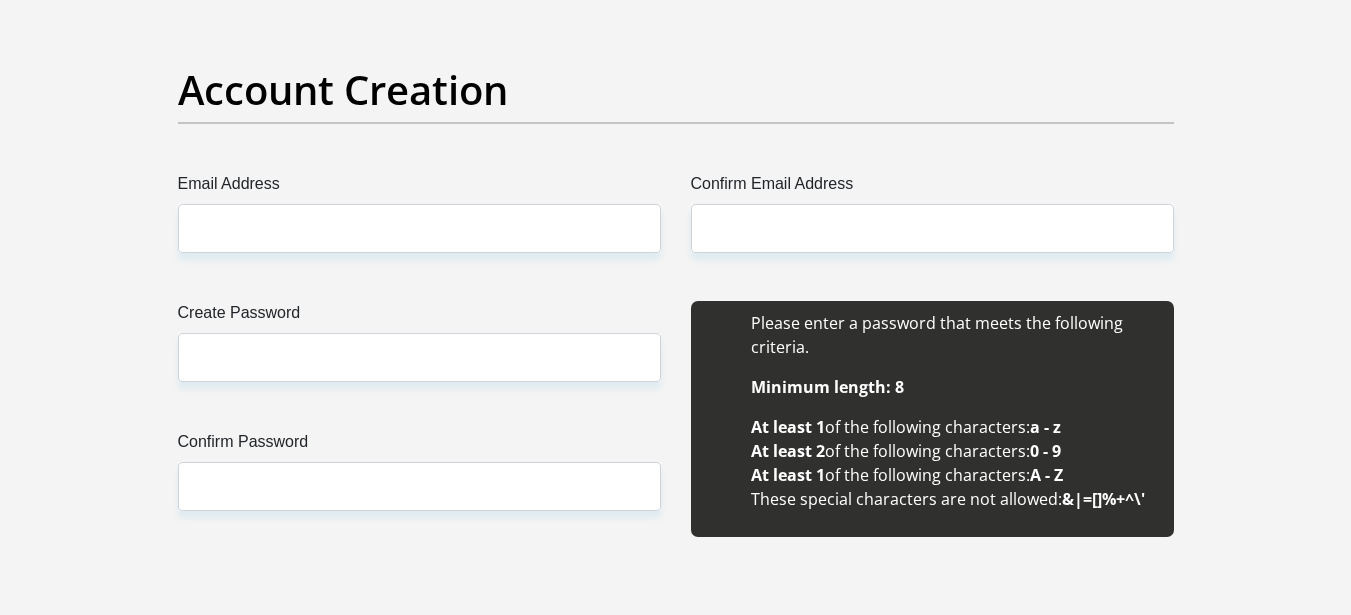 scroll, scrollTop: 1674, scrollLeft: 0, axis: vertical 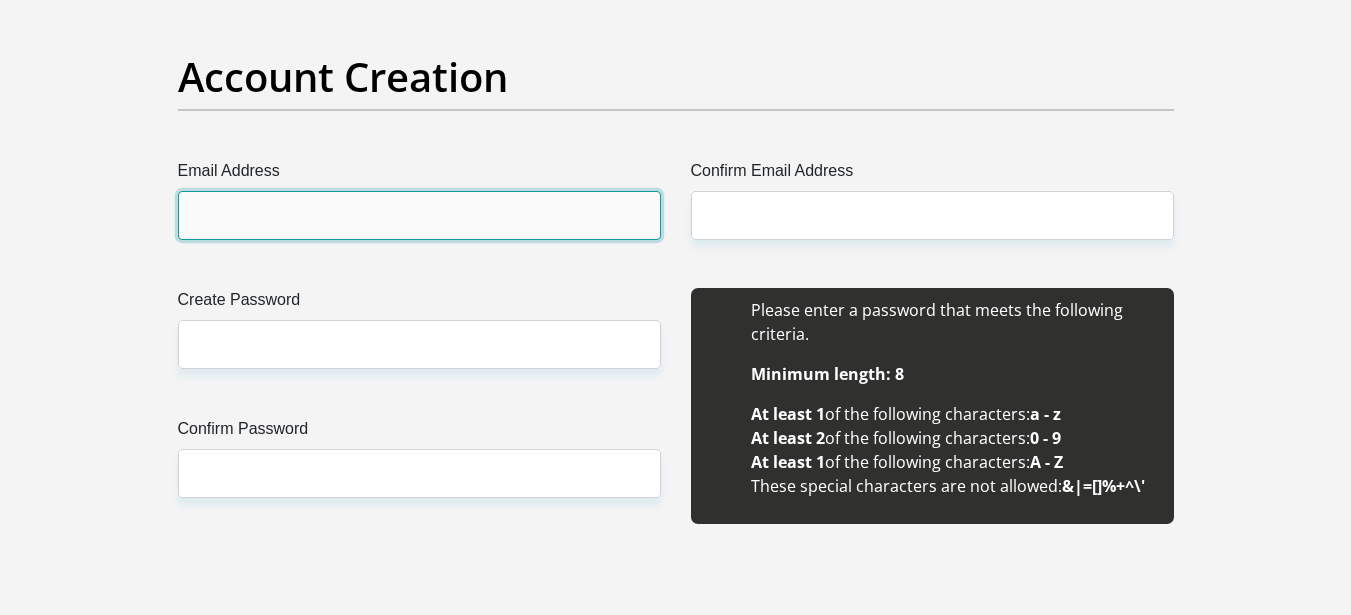 click on "Email Address" at bounding box center (419, 215) 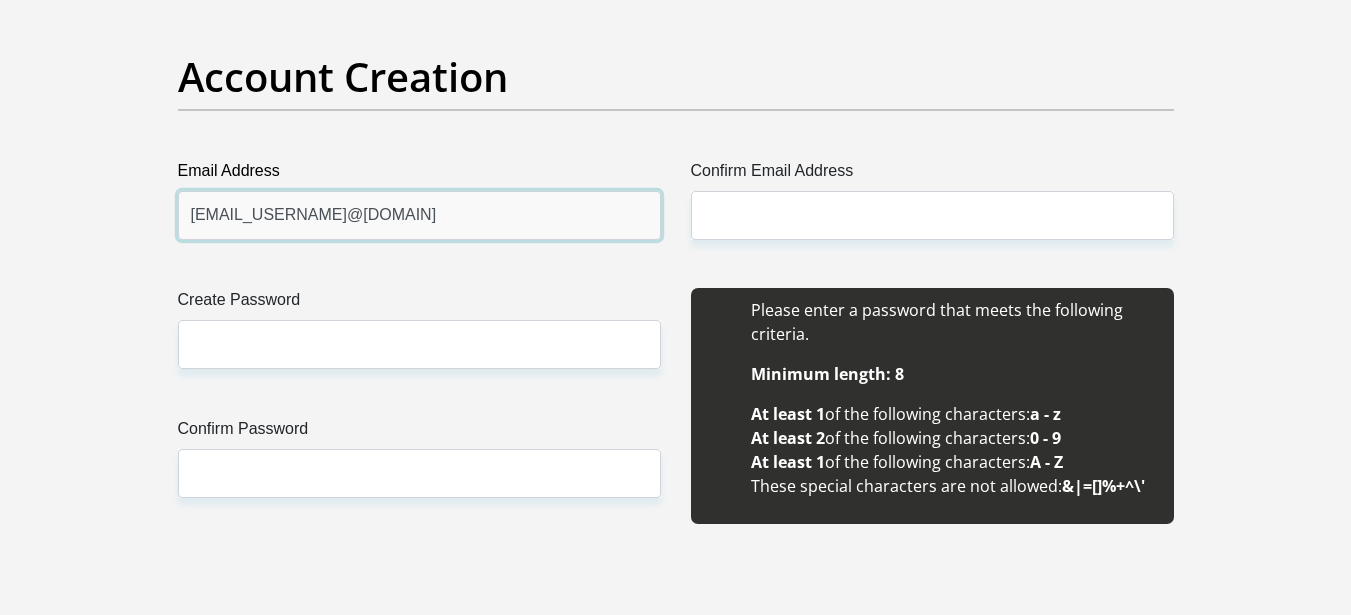 drag, startPoint x: 417, startPoint y: 224, endPoint x: 87, endPoint y: 247, distance: 330.80054 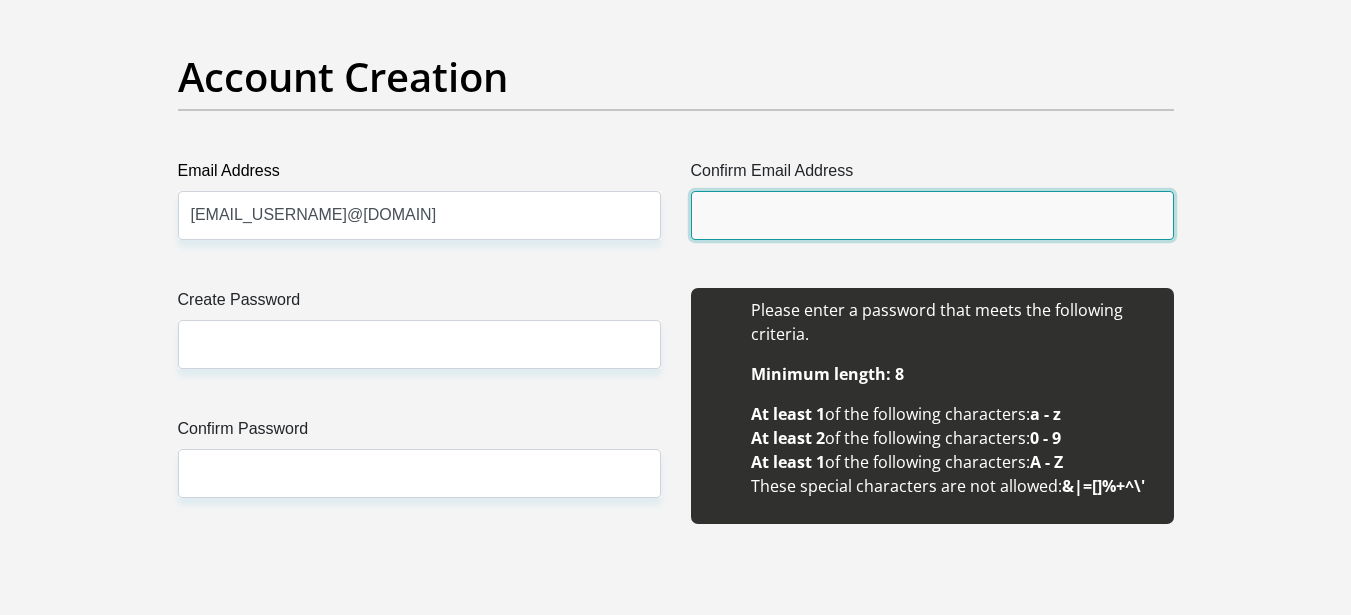 paste on "[EMAIL_USERNAME]@[DOMAIN]" 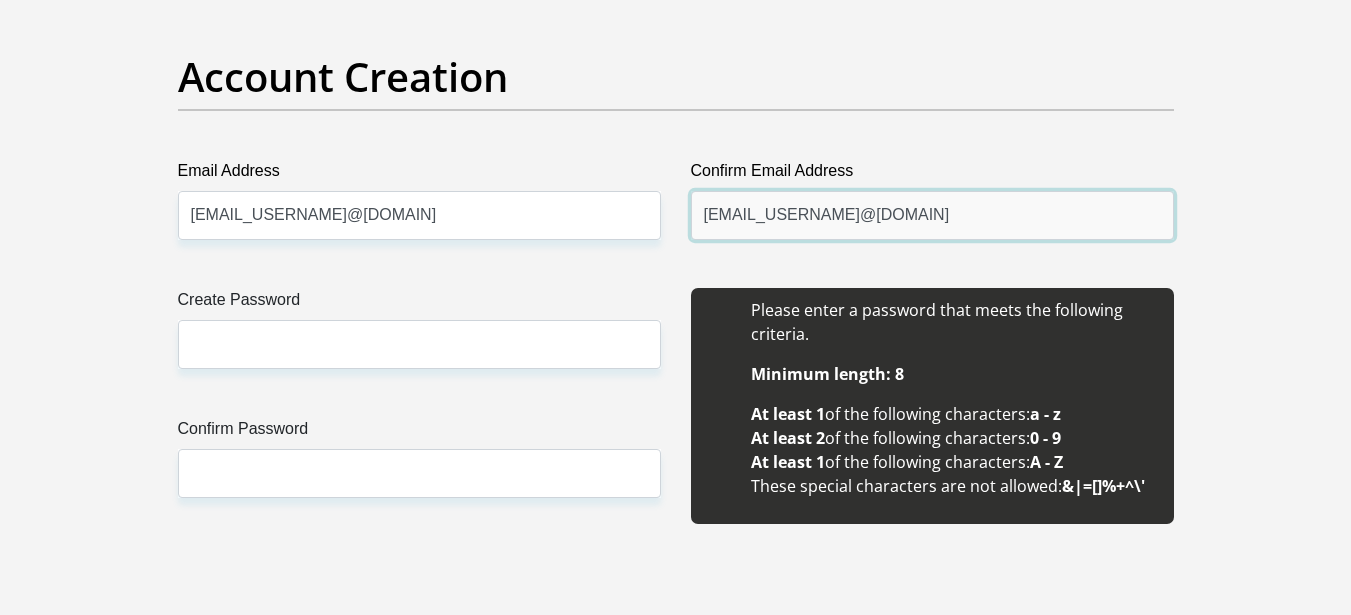 type on "[EMAIL_USERNAME]@[DOMAIN]" 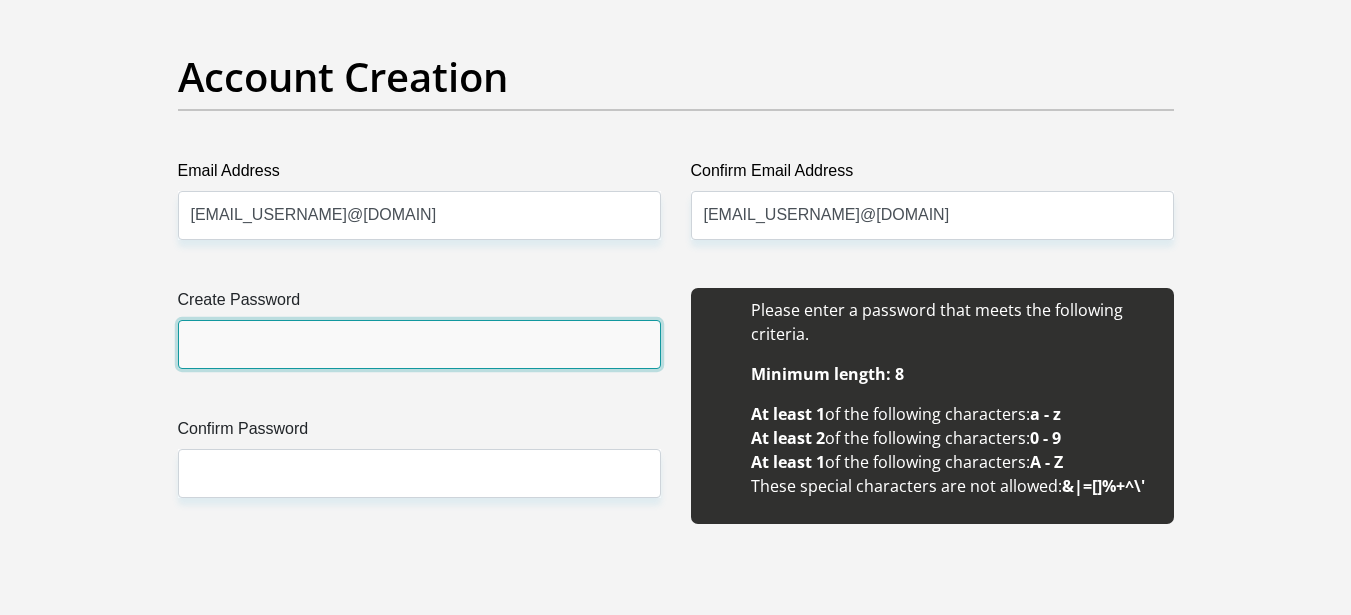 click on "Create Password" at bounding box center (419, 344) 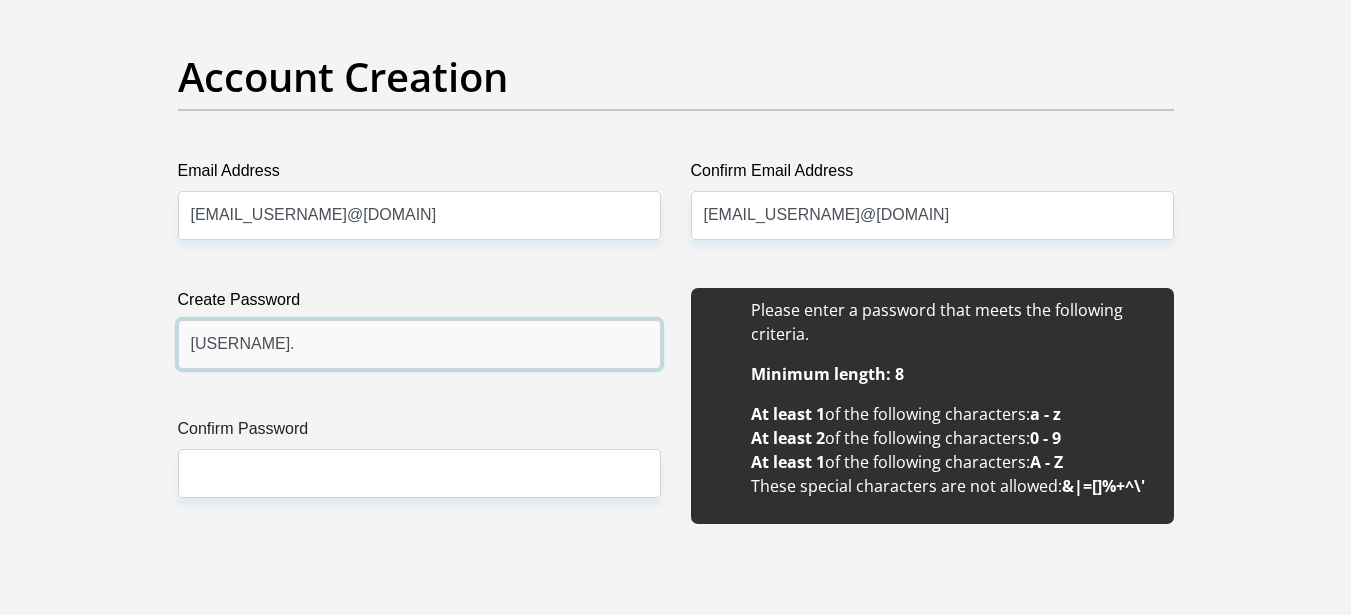 type on "[USERNAME]." 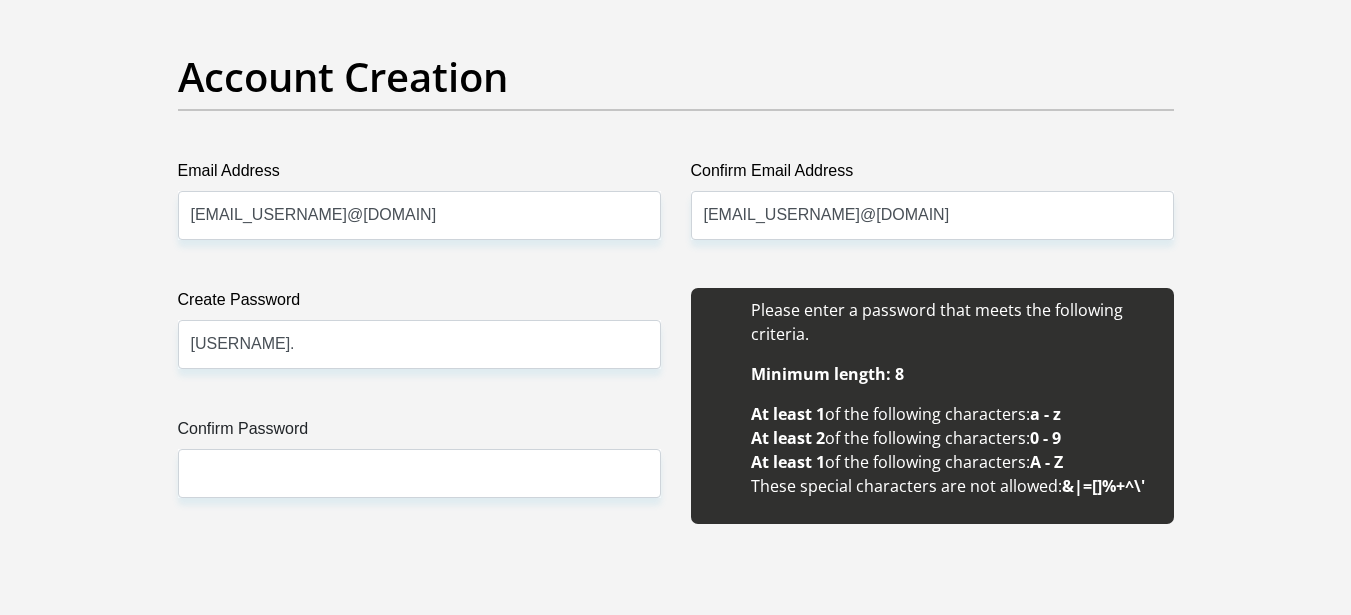 click on "Personal Details
Title
Mr
Ms
Mrs
Dr
Other
First Name
[FIRST]
Surname
[LAST]
ID Number
[ID_NUMBER]
Please input valid ID number
Race
Black
Coloured
Indian
White
Other
Contact Number
[PHONE]
Please input valid contact number
Nationality
South Africa
Afghanistan
Aland Islands  Albania  Angola" at bounding box center [676, 1893] 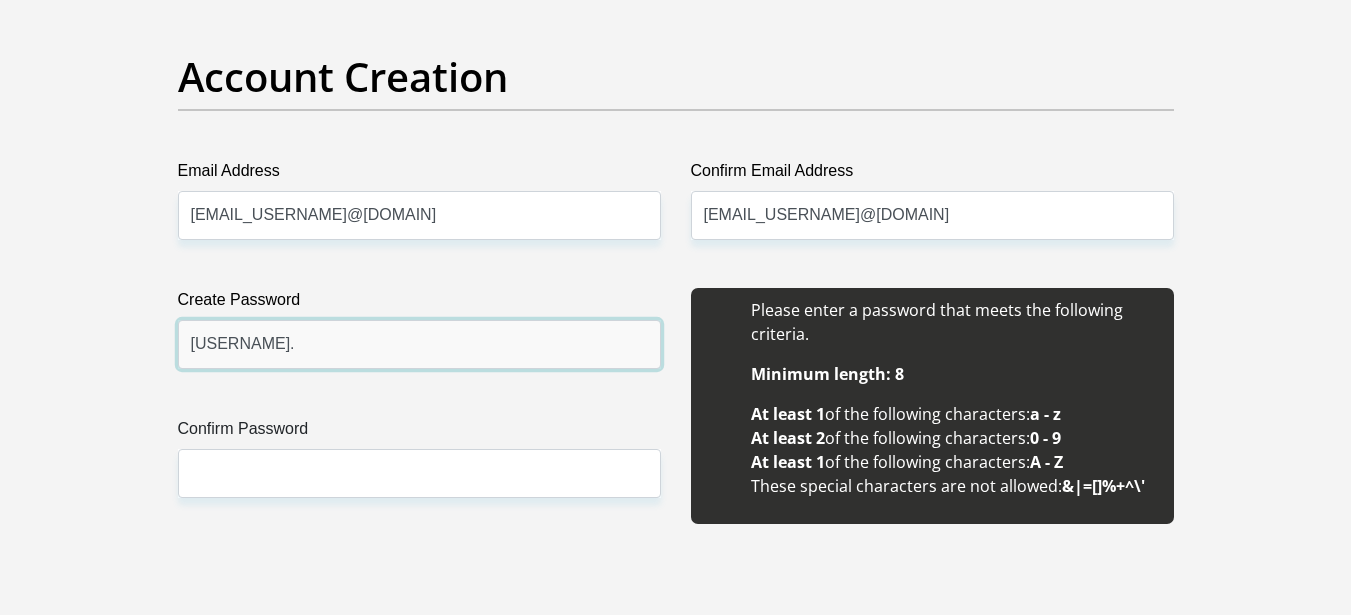 click on "[USERNAME]." at bounding box center [419, 344] 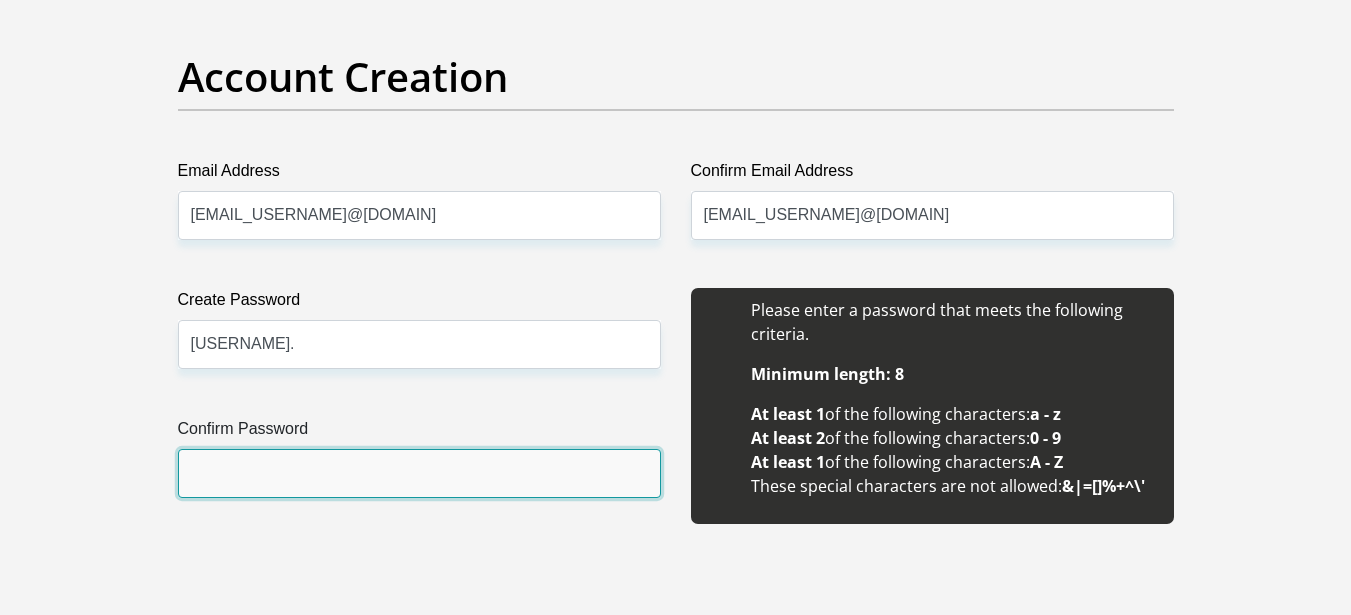 paste on "[USERNAME]." 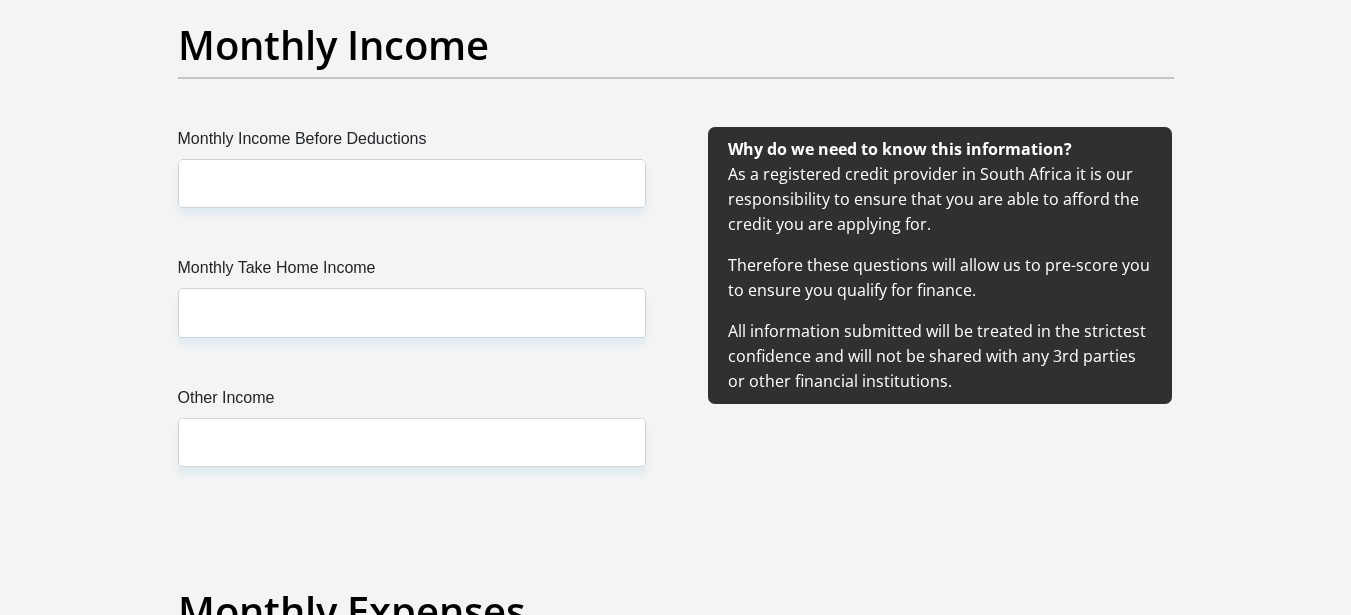 scroll, scrollTop: 2405, scrollLeft: 0, axis: vertical 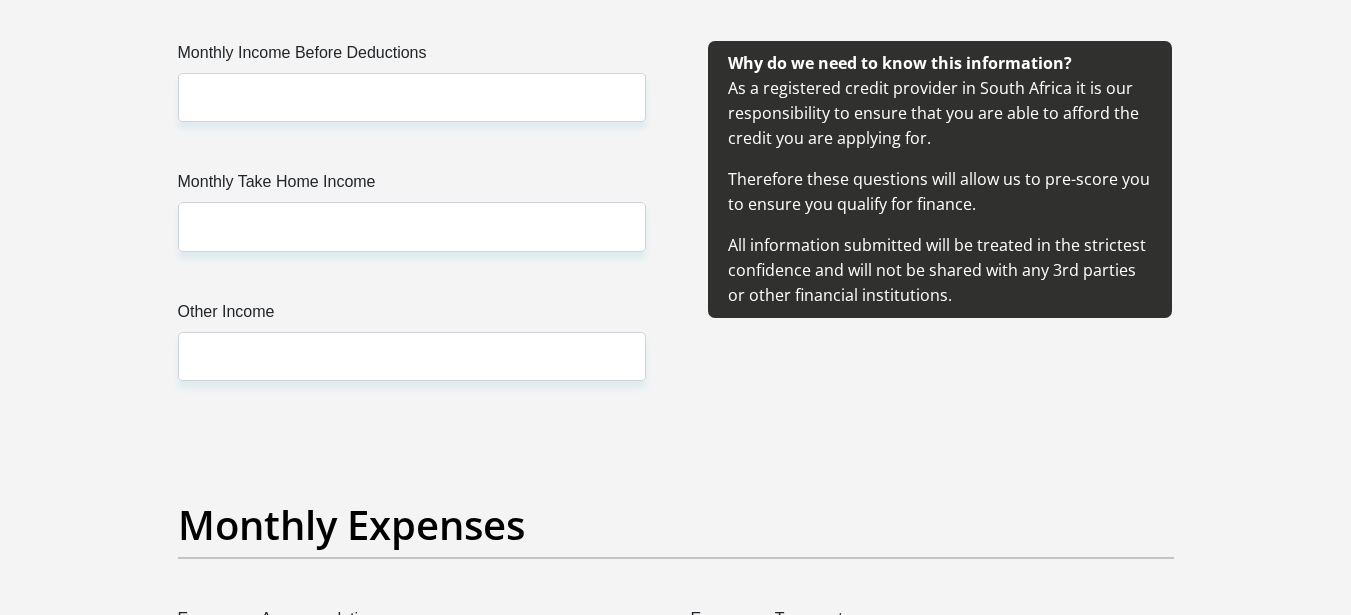 type on "[USERNAME]." 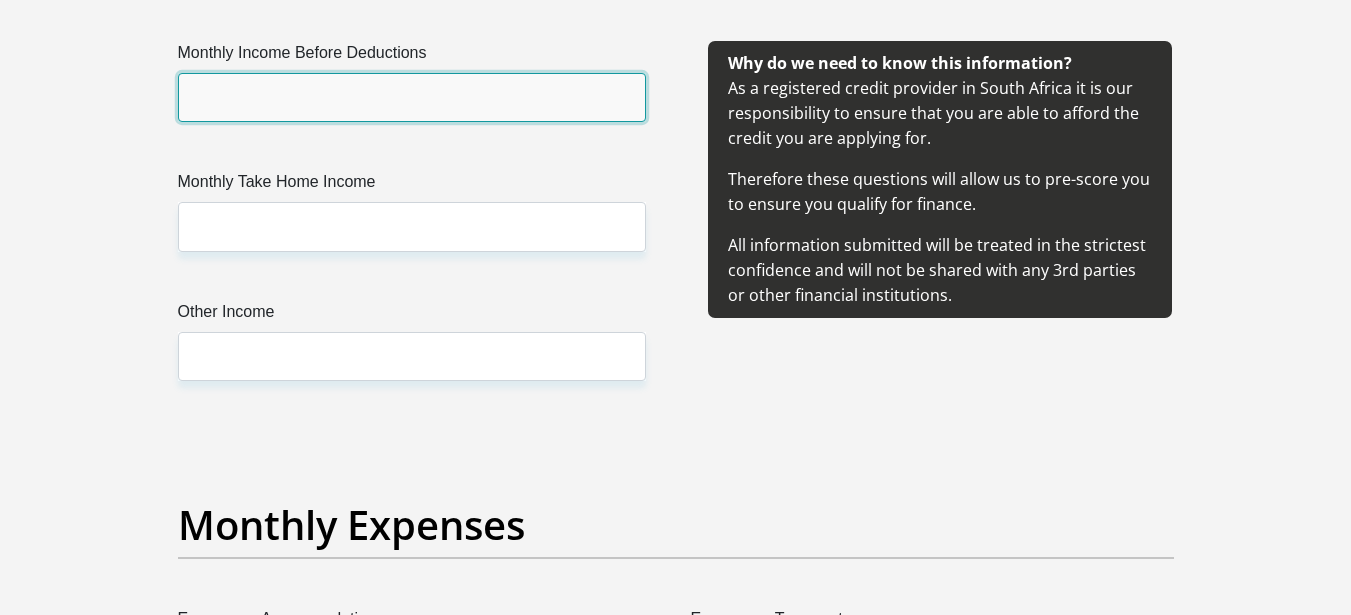 click on "Monthly Income Before Deductions" at bounding box center [412, 97] 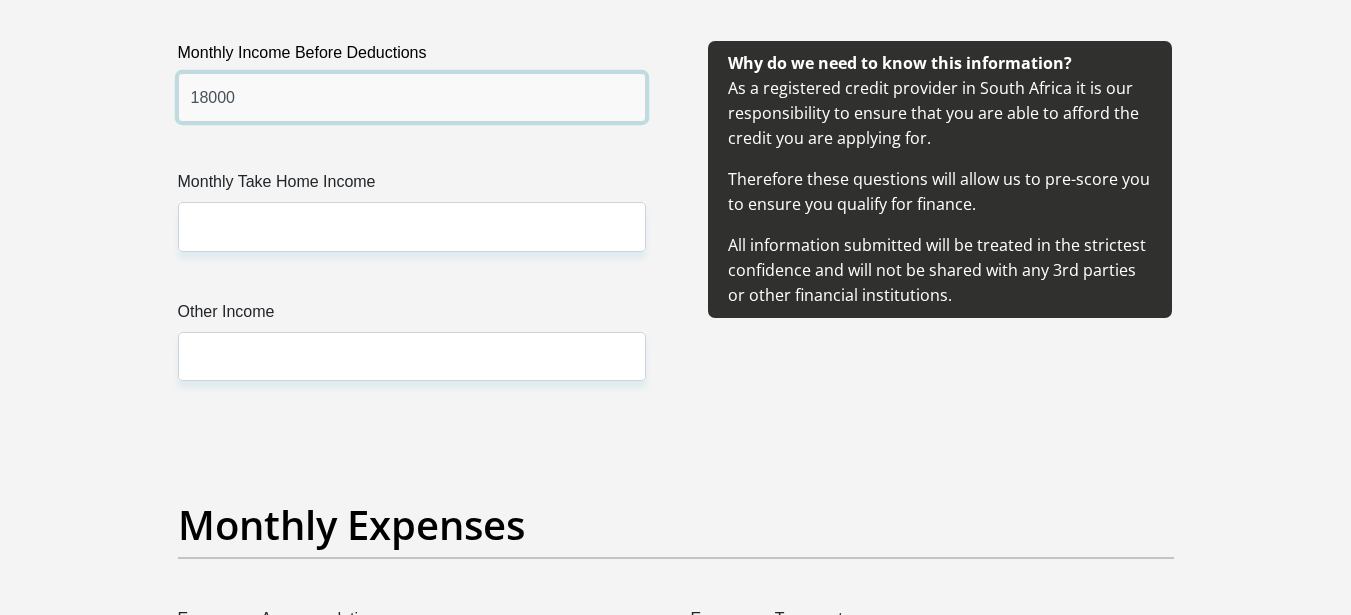 type on "18000" 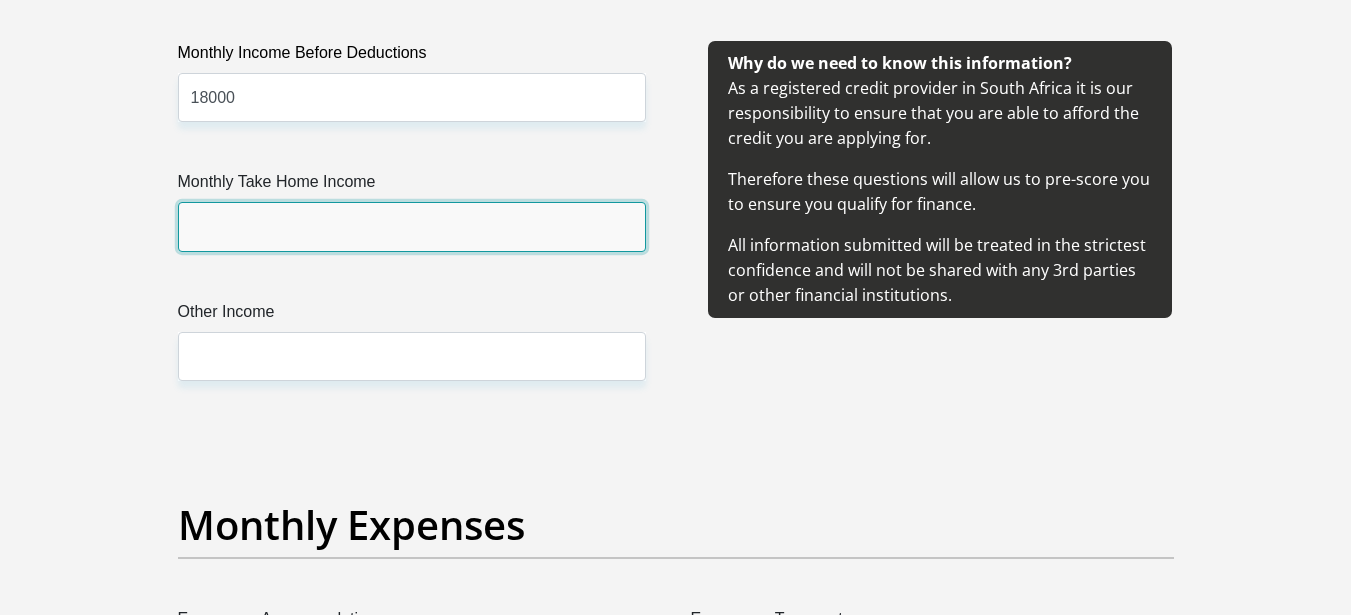 click on "Monthly Take Home Income" at bounding box center (412, 226) 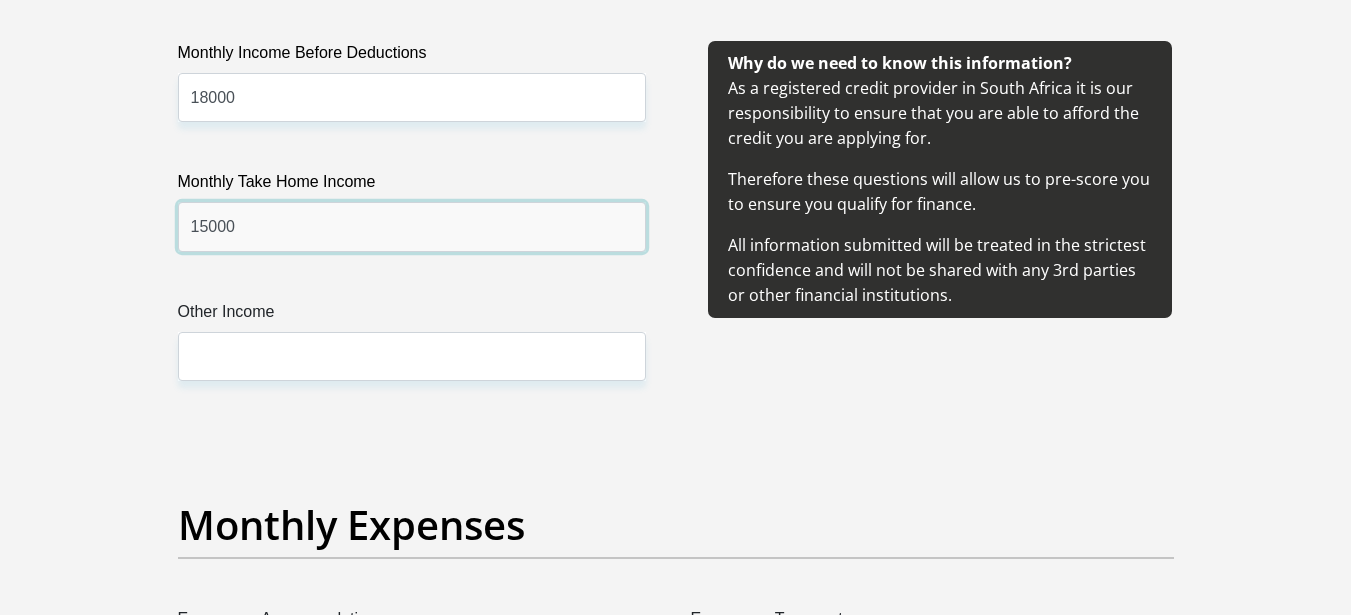 type on "15000" 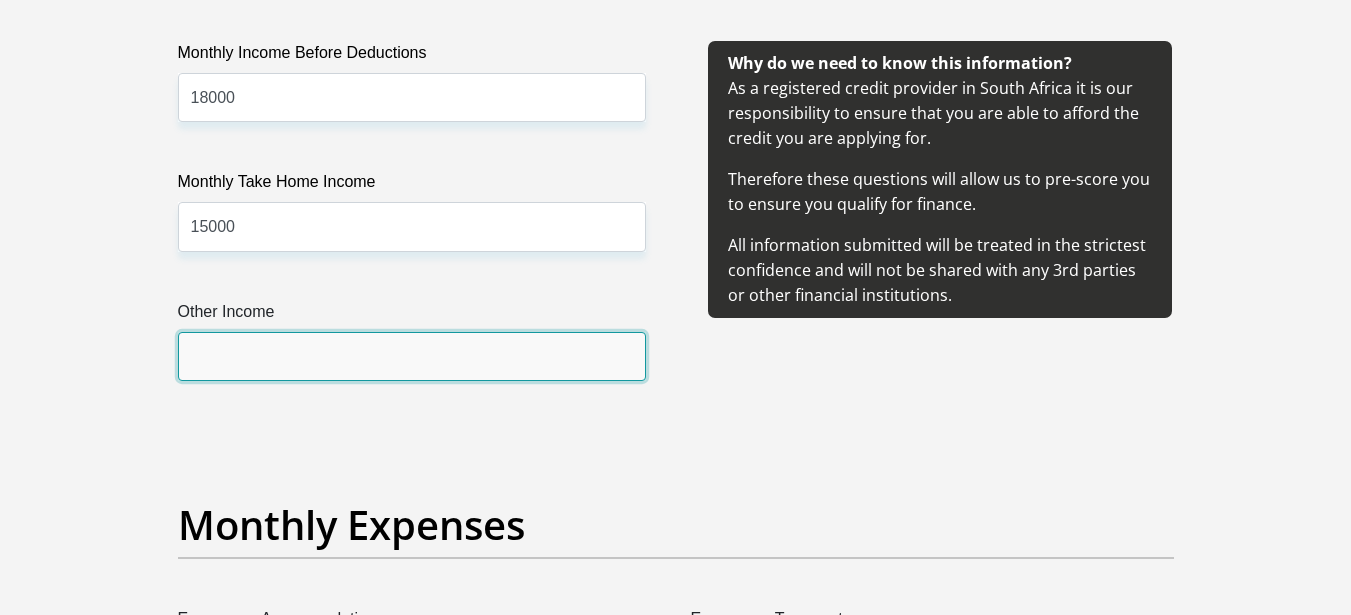 click on "Other Income" at bounding box center [412, 356] 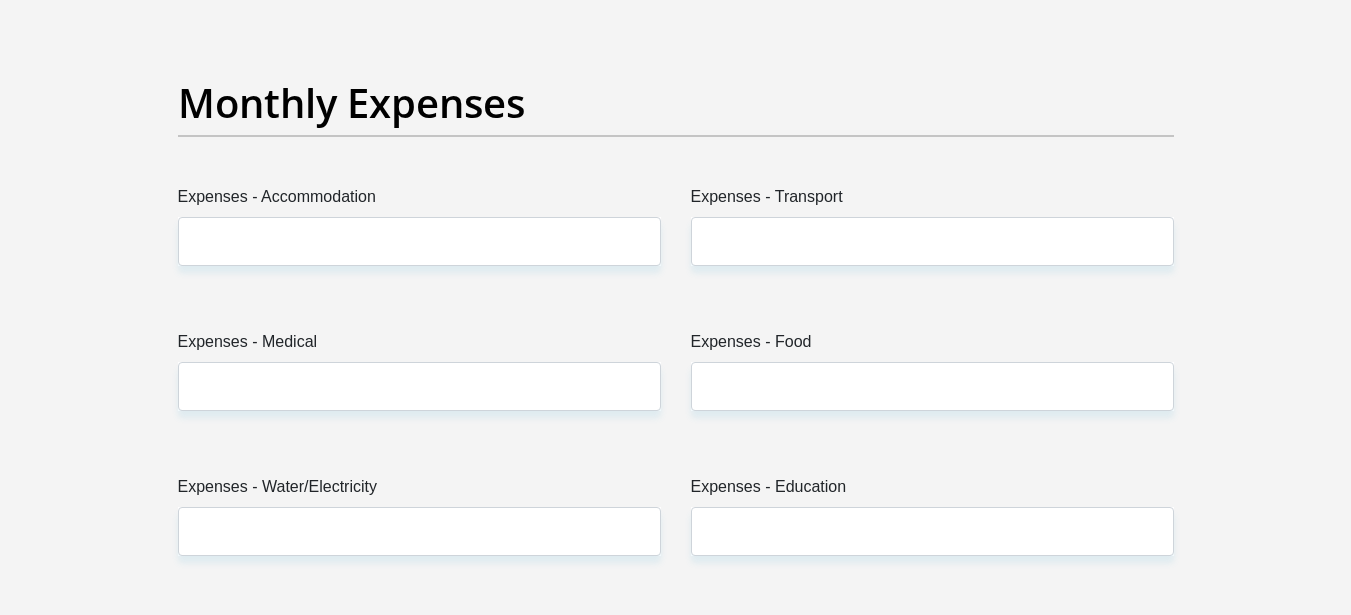 scroll, scrollTop: 2815, scrollLeft: 0, axis: vertical 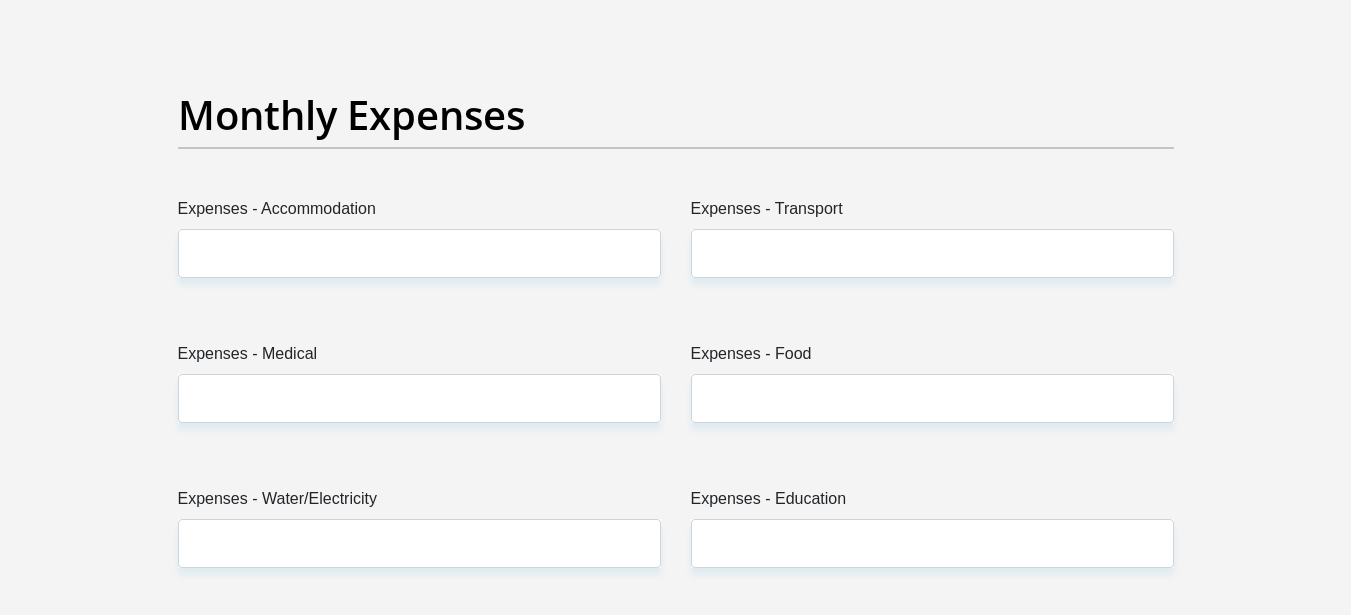 type on "3000" 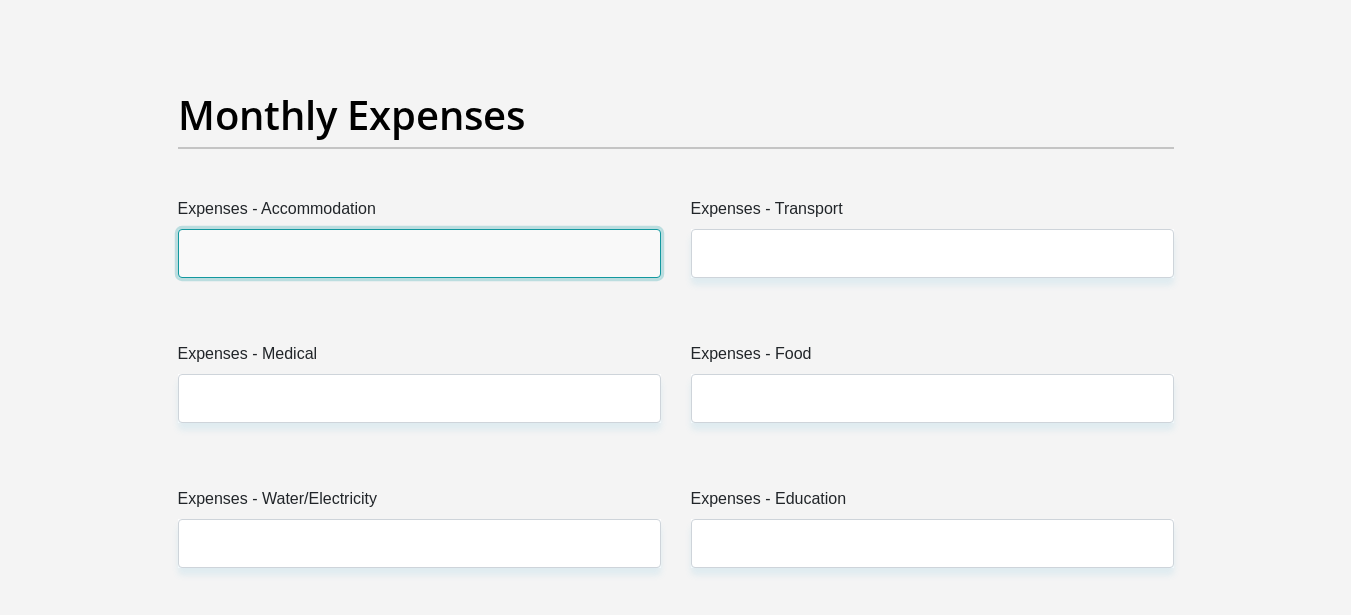 click on "Expenses - Accommodation" at bounding box center (419, 253) 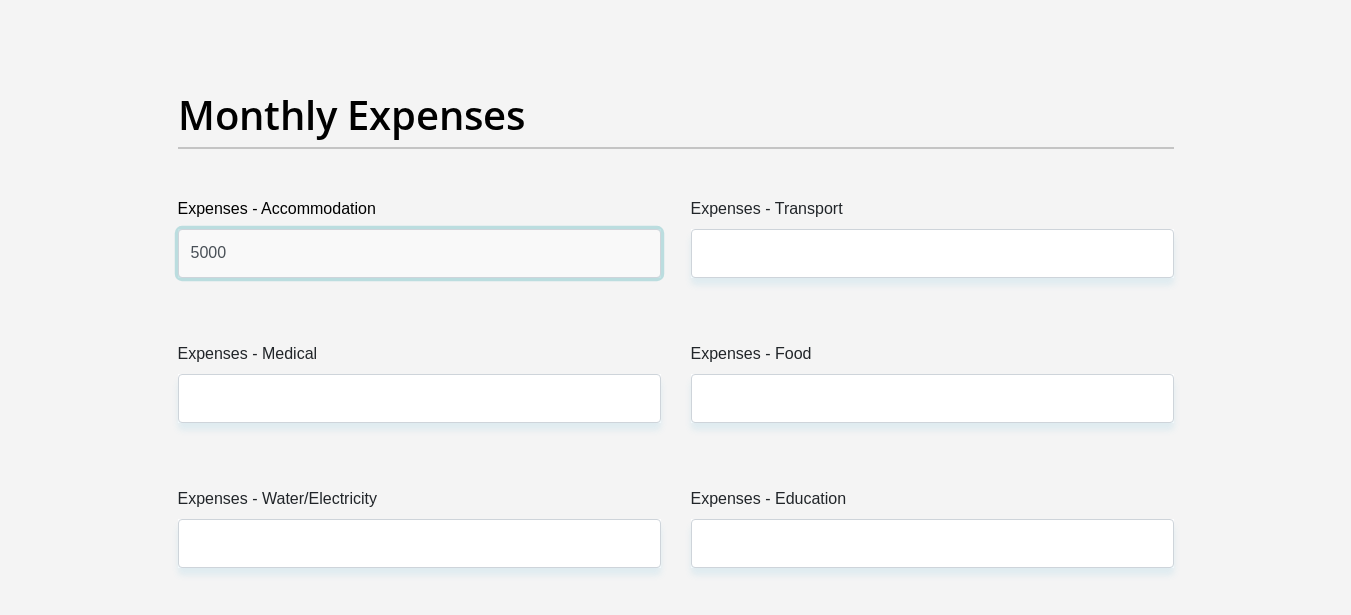 type on "5000" 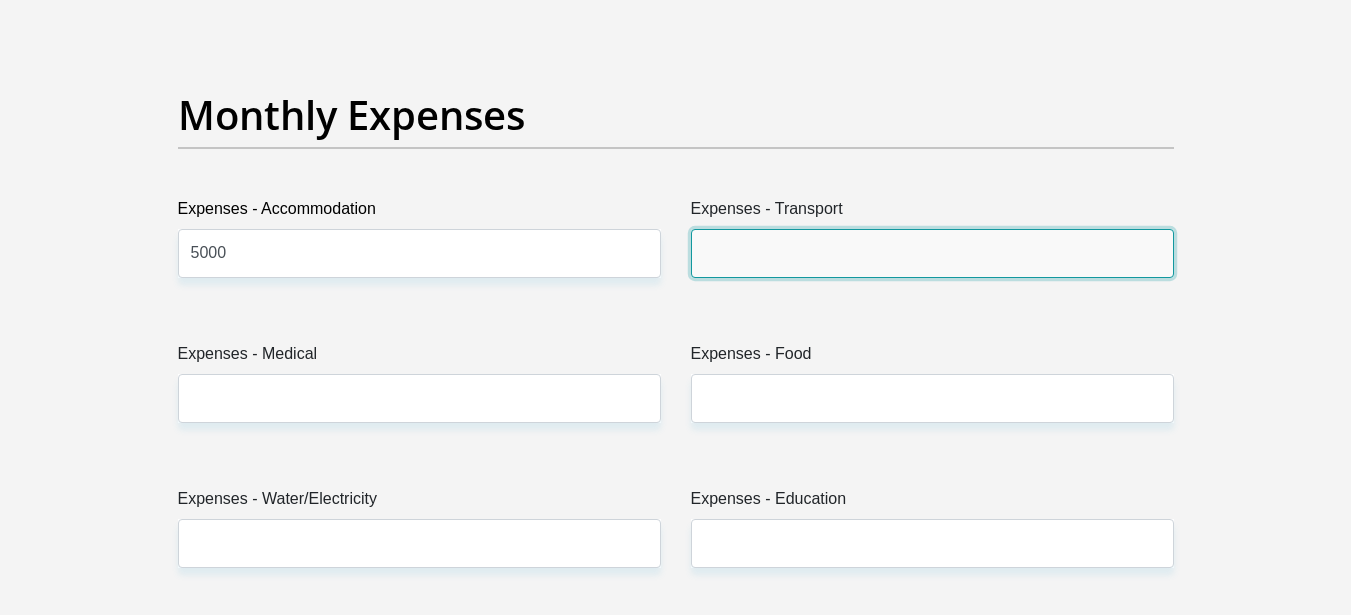 click on "Expenses - Transport" at bounding box center (932, 253) 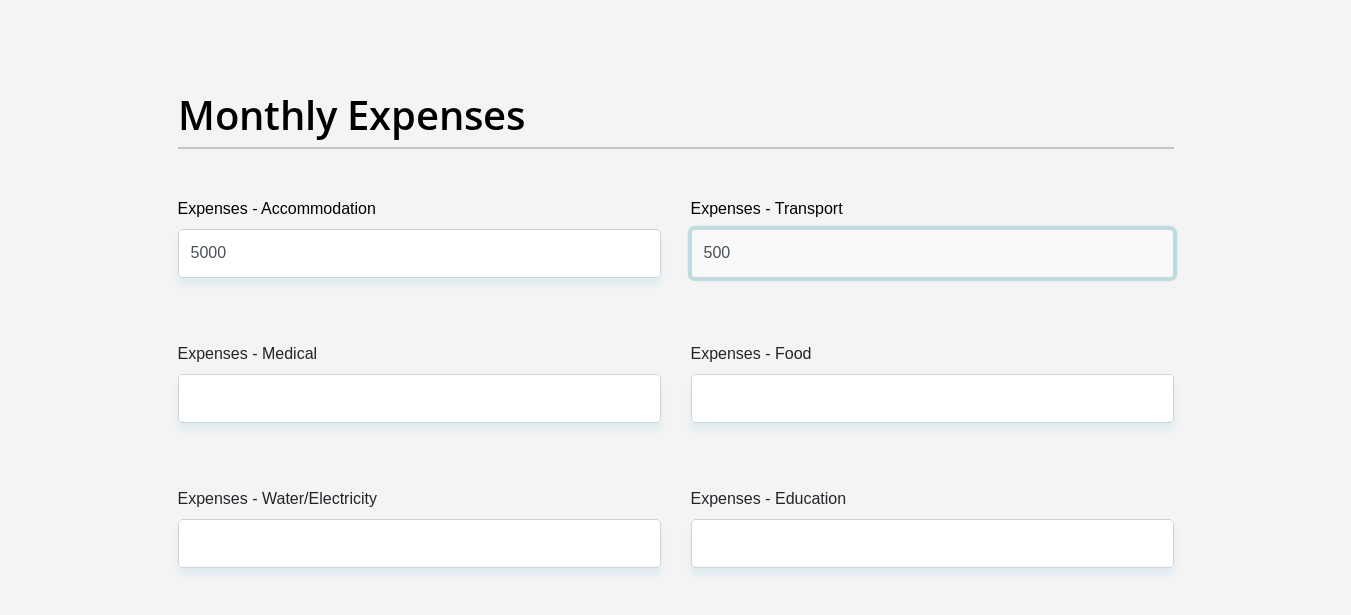 type on "500" 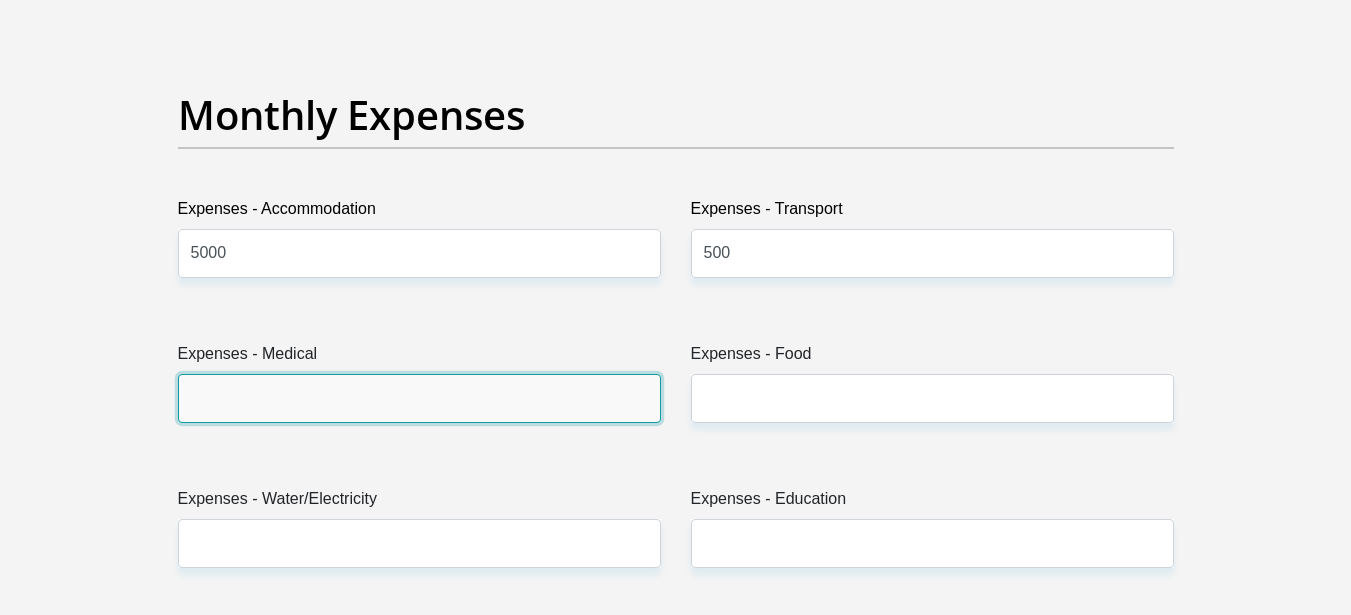 click on "Expenses - Medical" at bounding box center [419, 398] 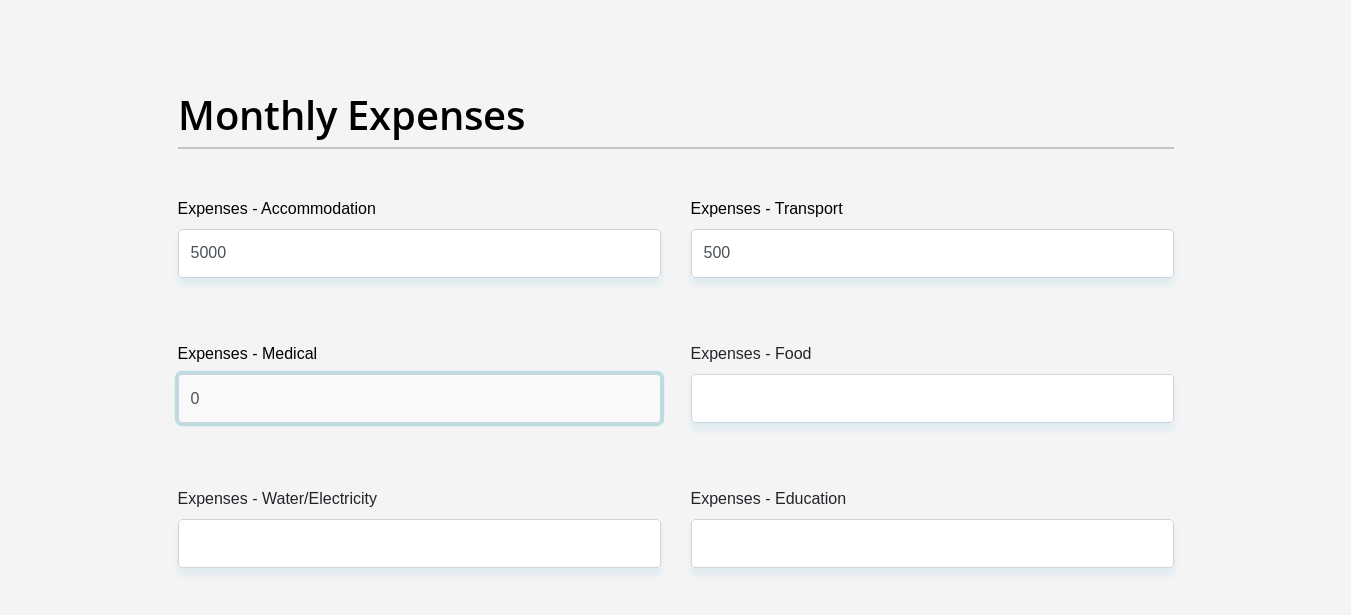 type on "0" 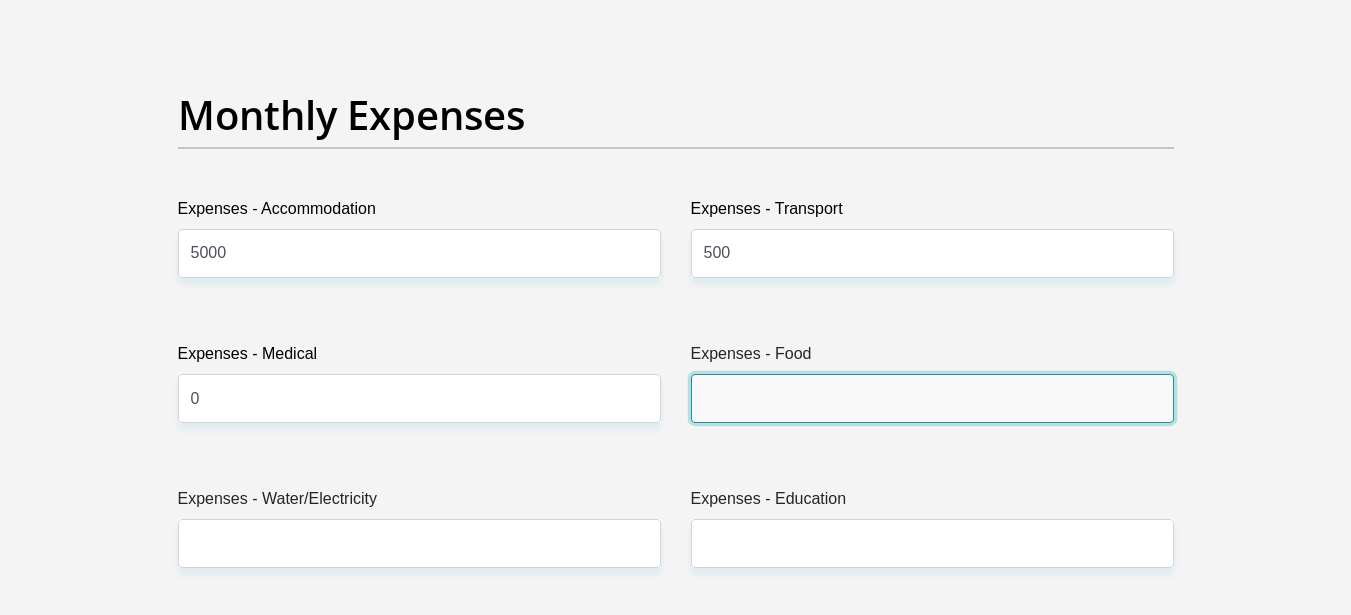 click on "Expenses - Food" at bounding box center (932, 398) 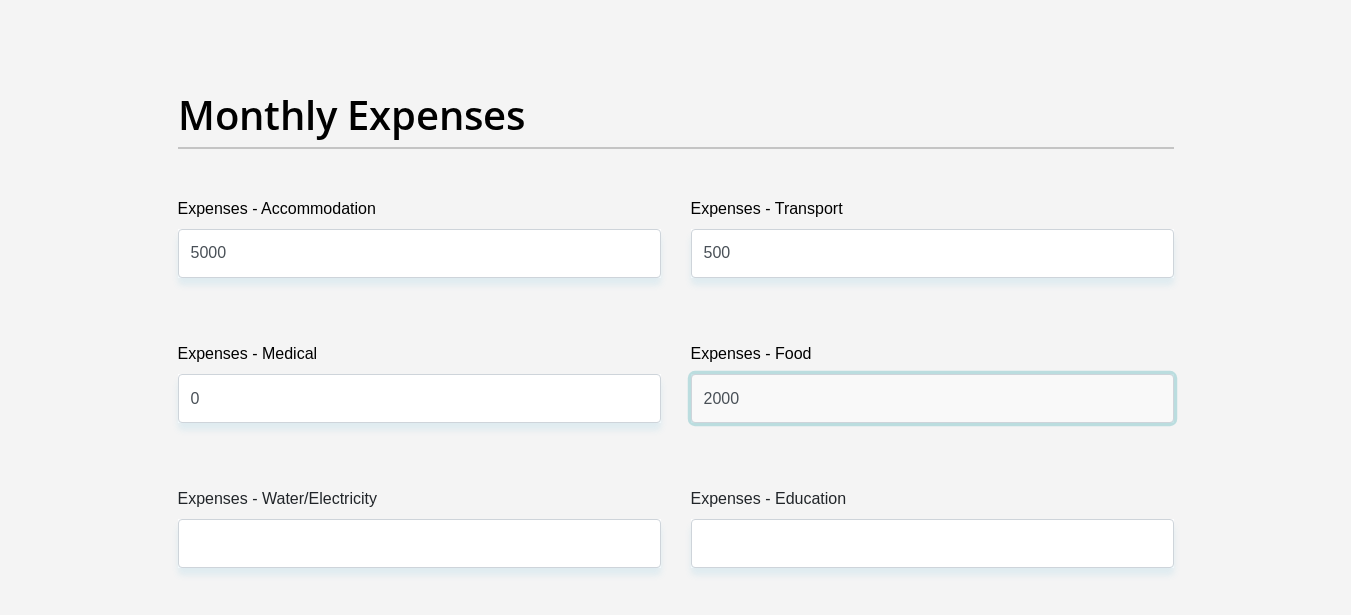 type on "2000" 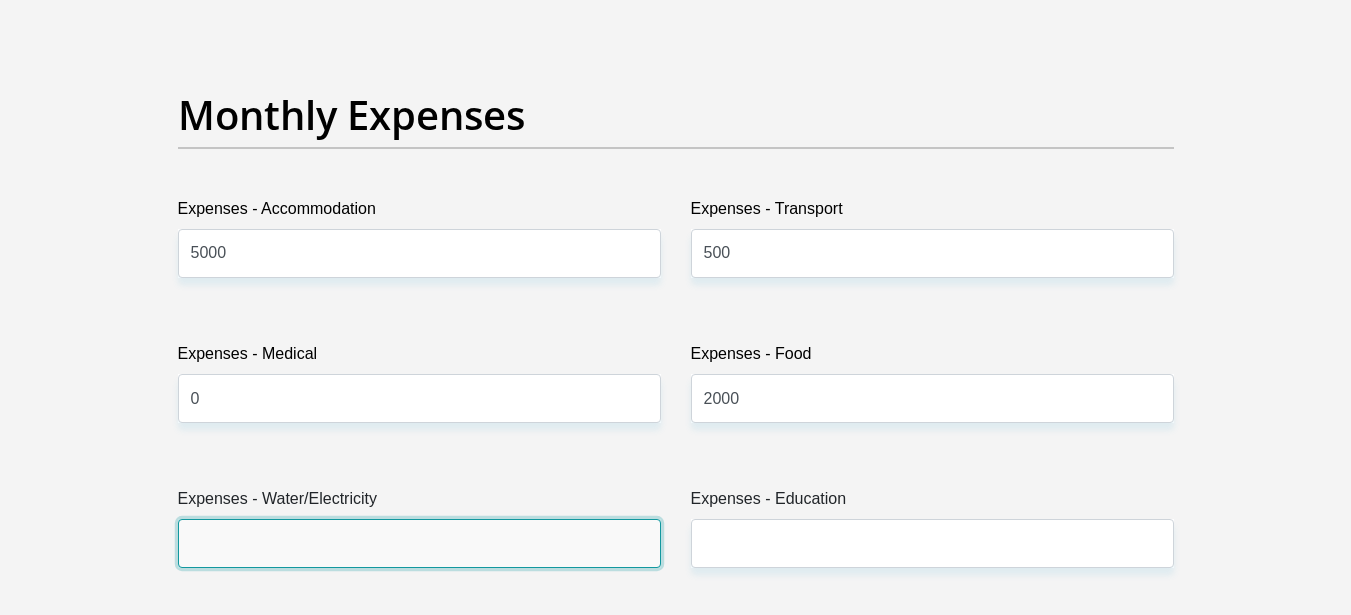 click on "Expenses - Water/Electricity" at bounding box center [419, 543] 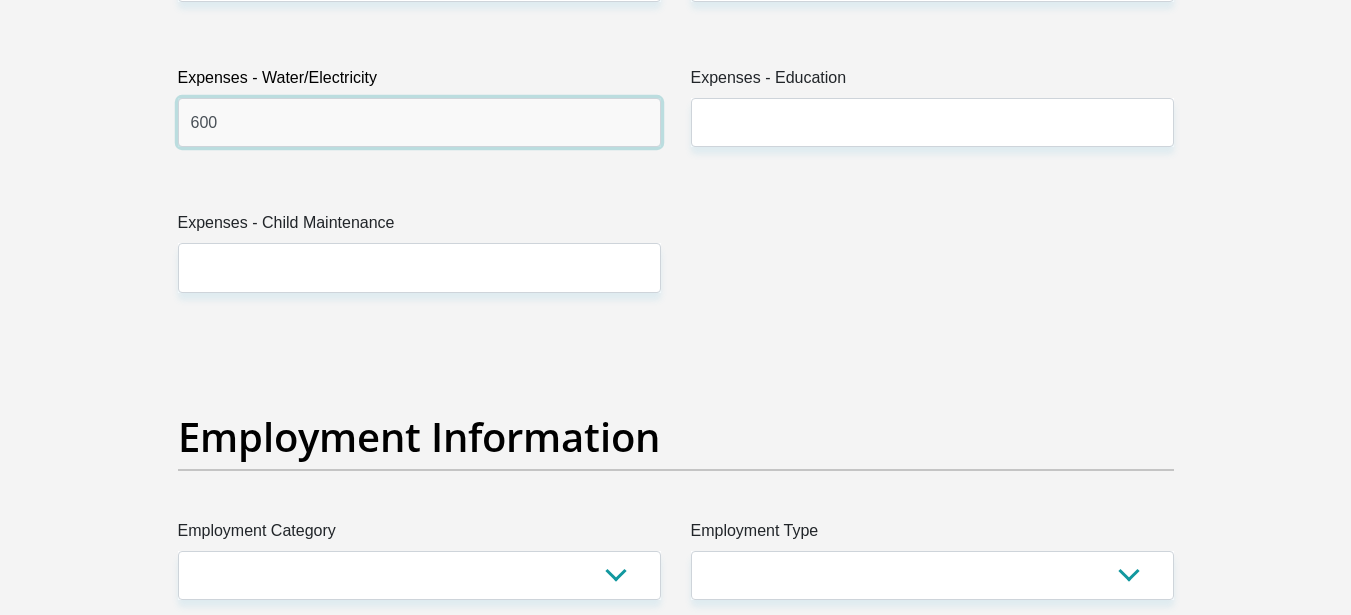 scroll, scrollTop: 3261, scrollLeft: 0, axis: vertical 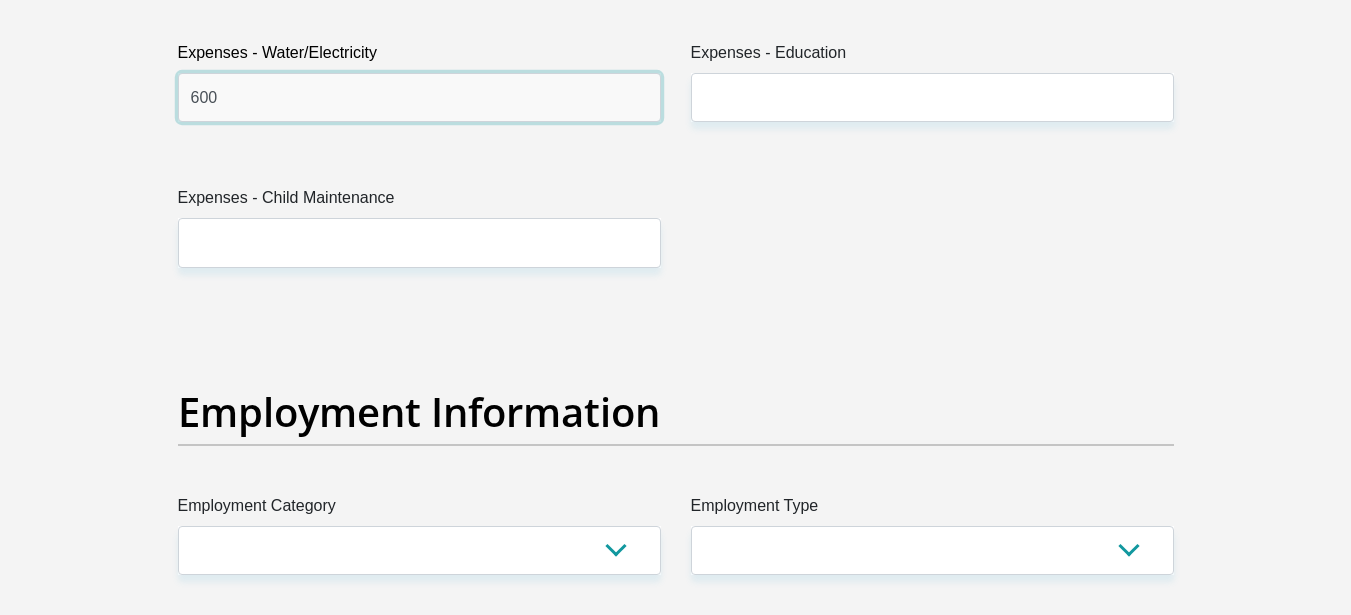 type on "600" 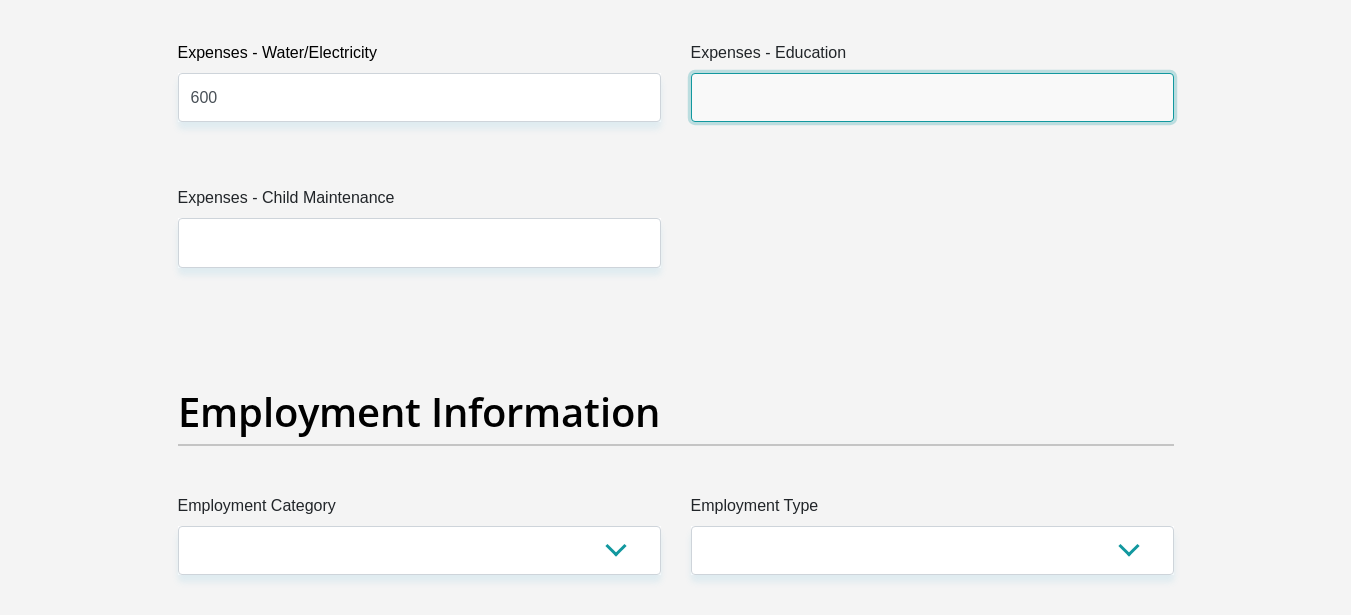 click on "Expenses - Education" at bounding box center (932, 97) 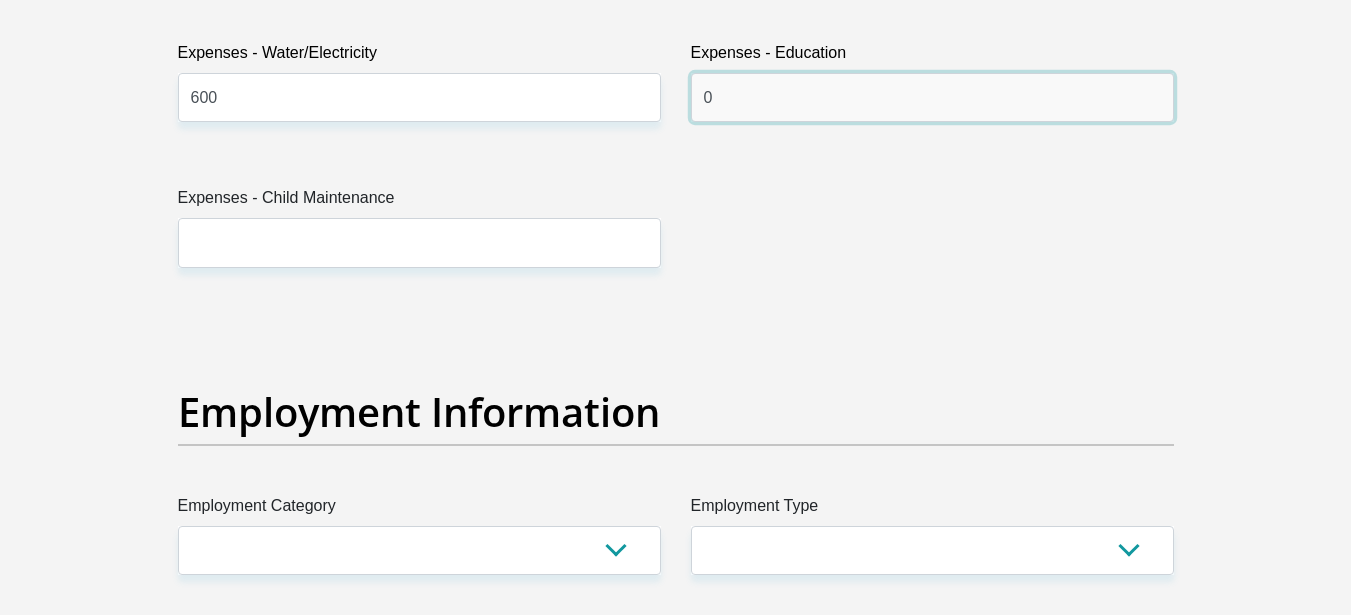 type on "0" 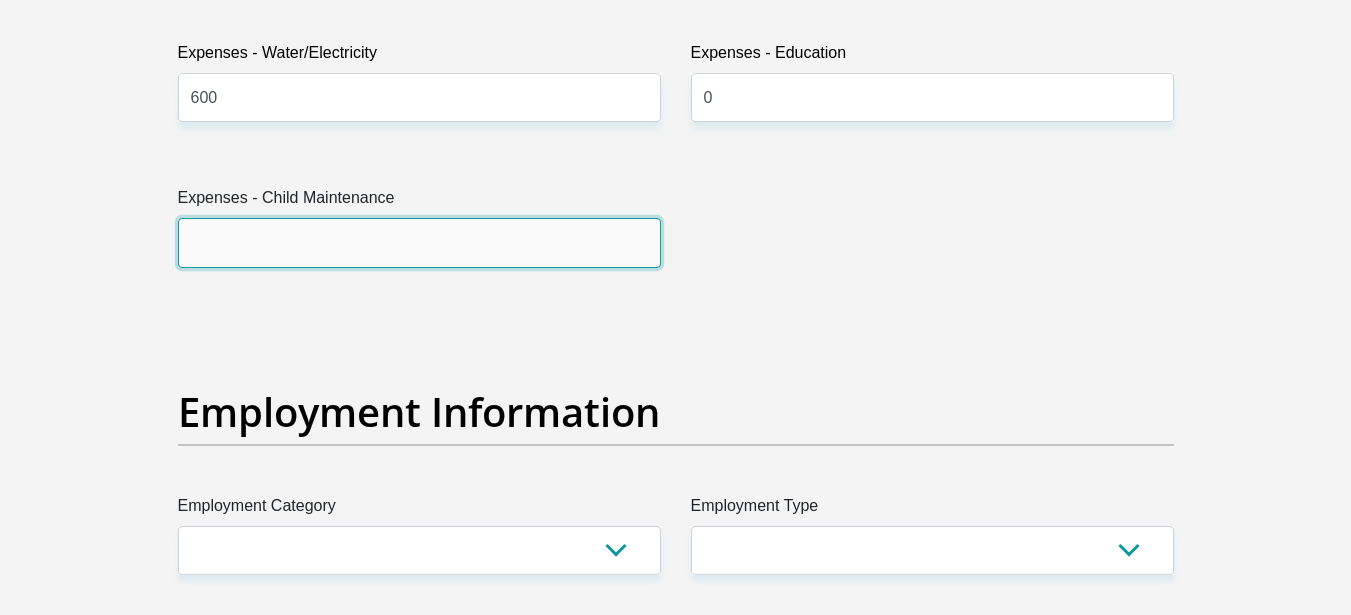 click on "Expenses - Child Maintenance" at bounding box center (419, 242) 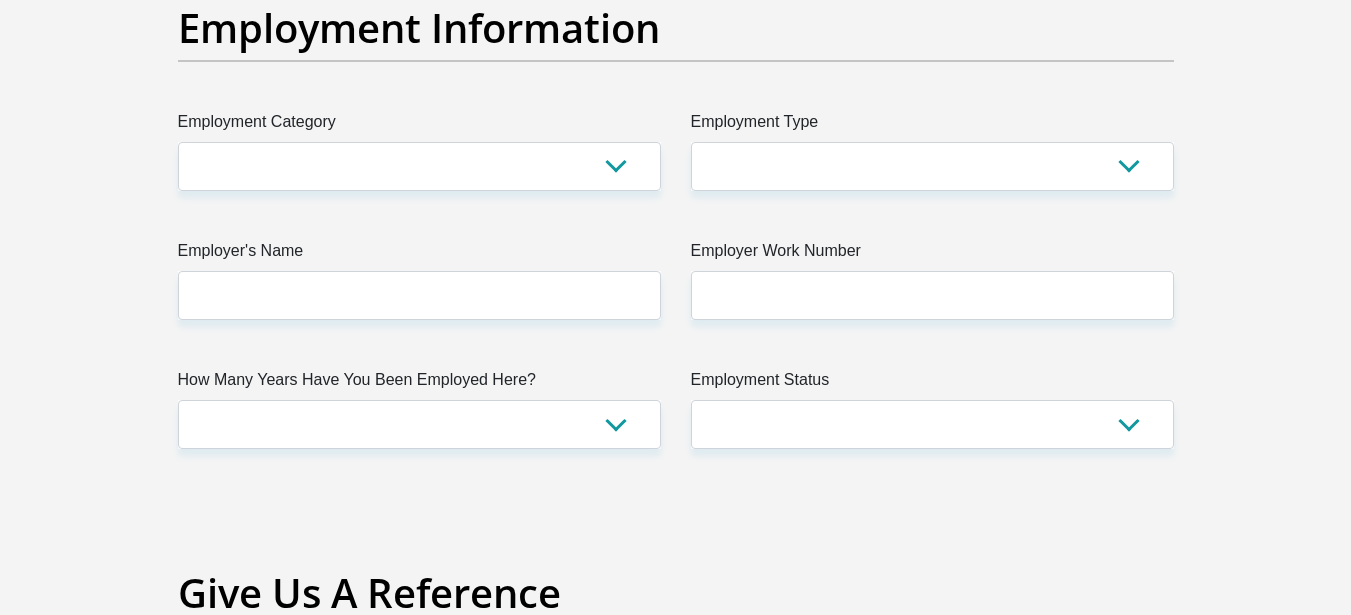 scroll, scrollTop: 3620, scrollLeft: 0, axis: vertical 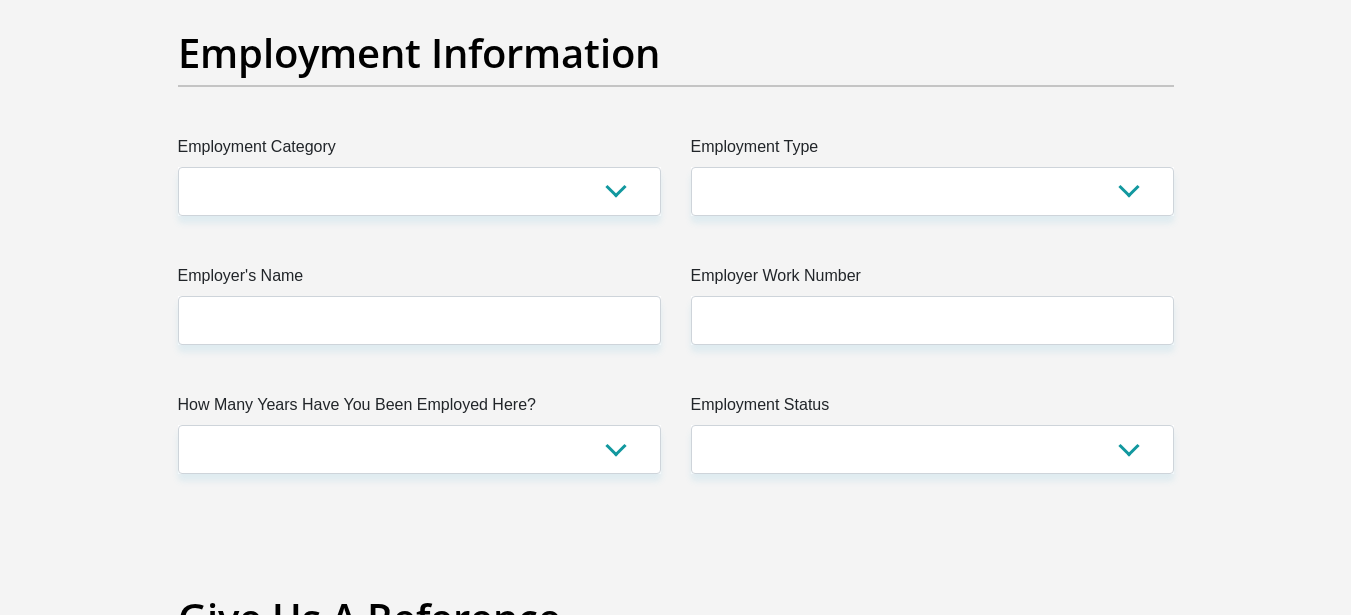 type on "0" 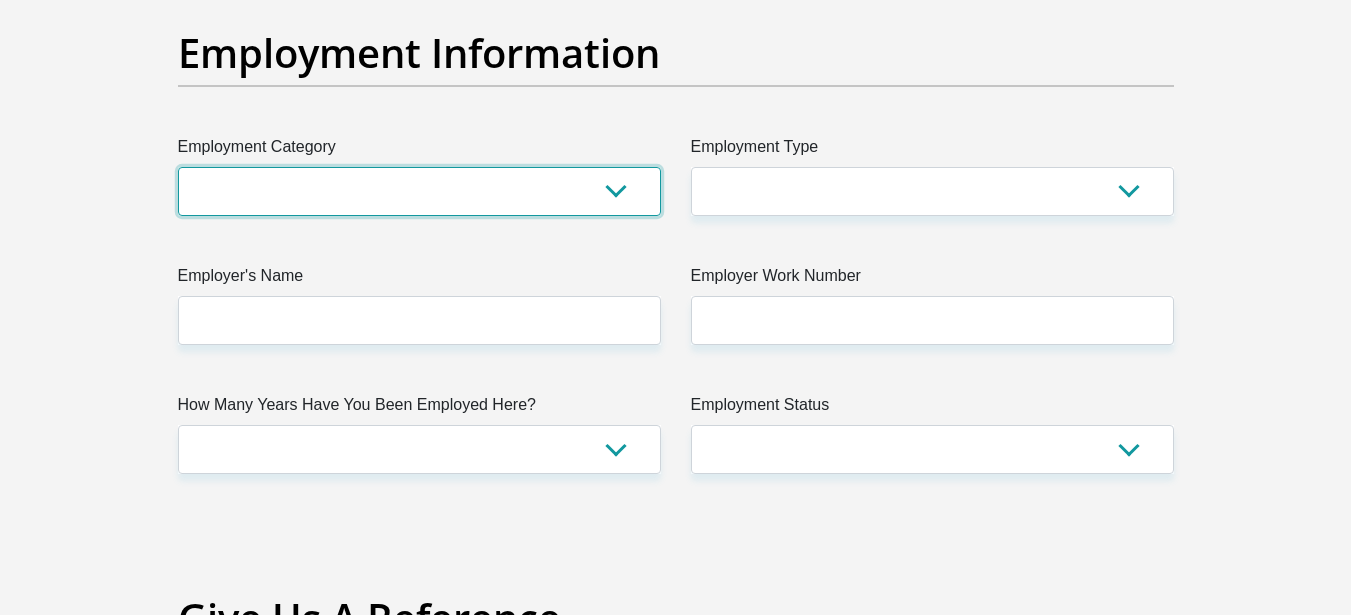 click on "AGRICULTURE
ALCOHOL & TOBACCO
CONSTRUCTION MATERIALS
METALLURGY
EQUIPMENT FOR RENEWABLE ENERGY
SPECIALIZED CONTRACTORS
CAR
GAMING (INCL. INTERNET
OTHER WHOLESALE
UNLICENSED PHARMACEUTICALS
CURRENCY EXCHANGE HOUSES
OTHER FINANCIAL INSTITUTIONS & INSURANCE
REAL ESTATE AGENTS
OIL & GAS
OTHER MATERIALS (E.G. IRON ORE)
PRECIOUS STONES & PRECIOUS METALS
POLITICAL ORGANIZATIONS
RELIGIOUS ORGANIZATIONS(NOT SECTS)
ACTI. HAVING BUSINESS DEAL WITH PUBLIC ADMINISTRATION
LAUNDROMATS" at bounding box center (419, 191) 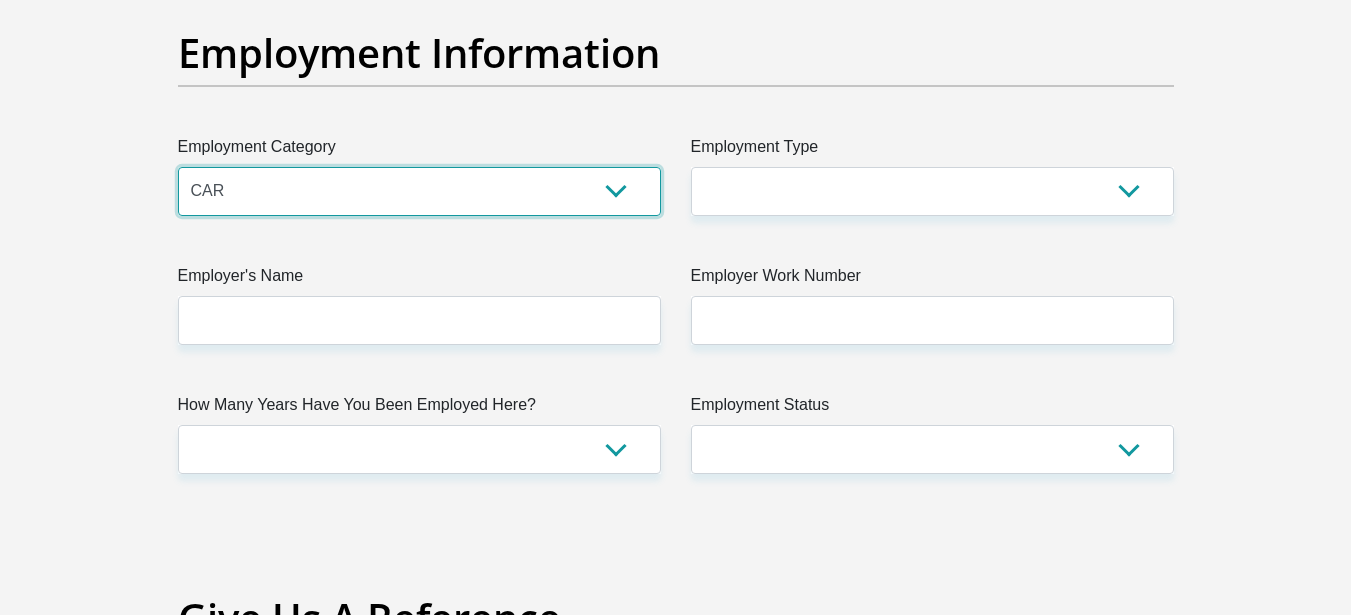 click on "AGRICULTURE
ALCOHOL & TOBACCO
CONSTRUCTION MATERIALS
METALLURGY
EQUIPMENT FOR RENEWABLE ENERGY
SPECIALIZED CONTRACTORS
CAR
GAMING (INCL. INTERNET
OTHER WHOLESALE
UNLICENSED PHARMACEUTICALS
CURRENCY EXCHANGE HOUSES
OTHER FINANCIAL INSTITUTIONS & INSURANCE
REAL ESTATE AGENTS
OIL & GAS
OTHER MATERIALS (E.G. IRON ORE)
PRECIOUS STONES & PRECIOUS METALS
POLITICAL ORGANIZATIONS
RELIGIOUS ORGANIZATIONS(NOT SECTS)
ACTI. HAVING BUSINESS DEAL WITH PUBLIC ADMINISTRATION
LAUNDROMATS" at bounding box center (419, 191) 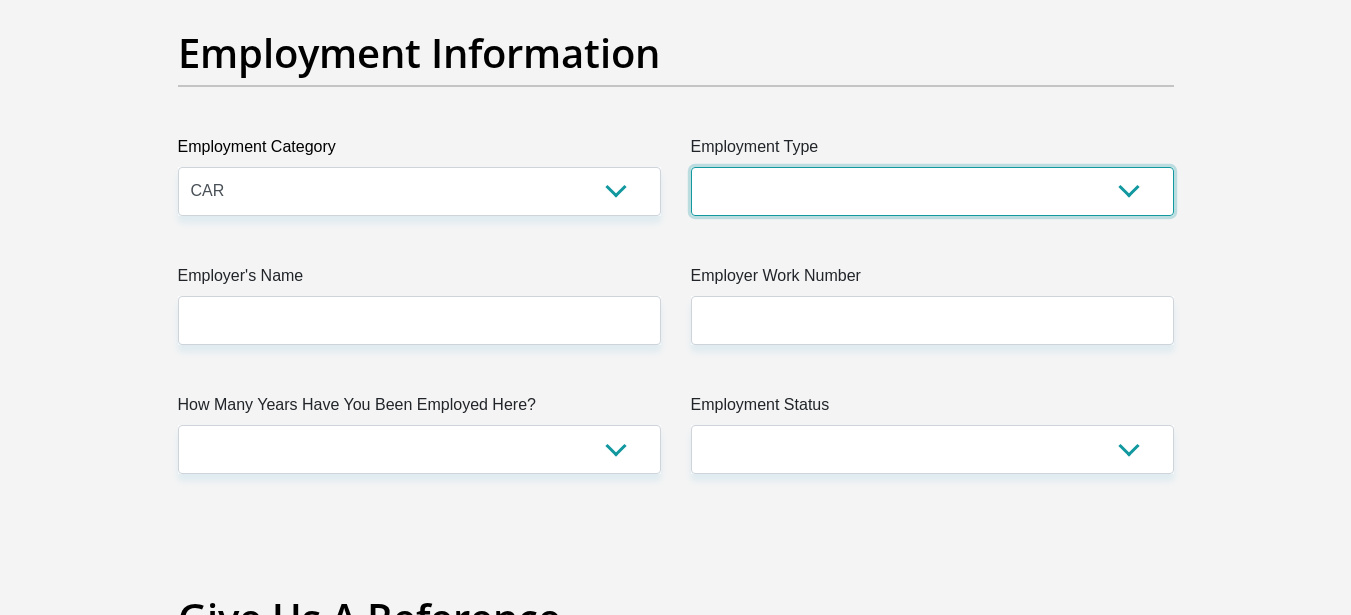 click on "College/Lecturer
Craft Seller
Creative
Driver
Executive
Farmer
Forces - Non Commissioned
Forces - Officer
Hawker
Housewife
Labourer
Licenced Professional
Manager
Miner
Non Licenced Professional
Office Staff/Clerk
Outside Worker
Pensioner
Permanent Teacher
Production/Manufacturing
Sales
Self-Employed
Semi-Professional Worker
Service Industry  Social Worker  Student" at bounding box center (932, 191) 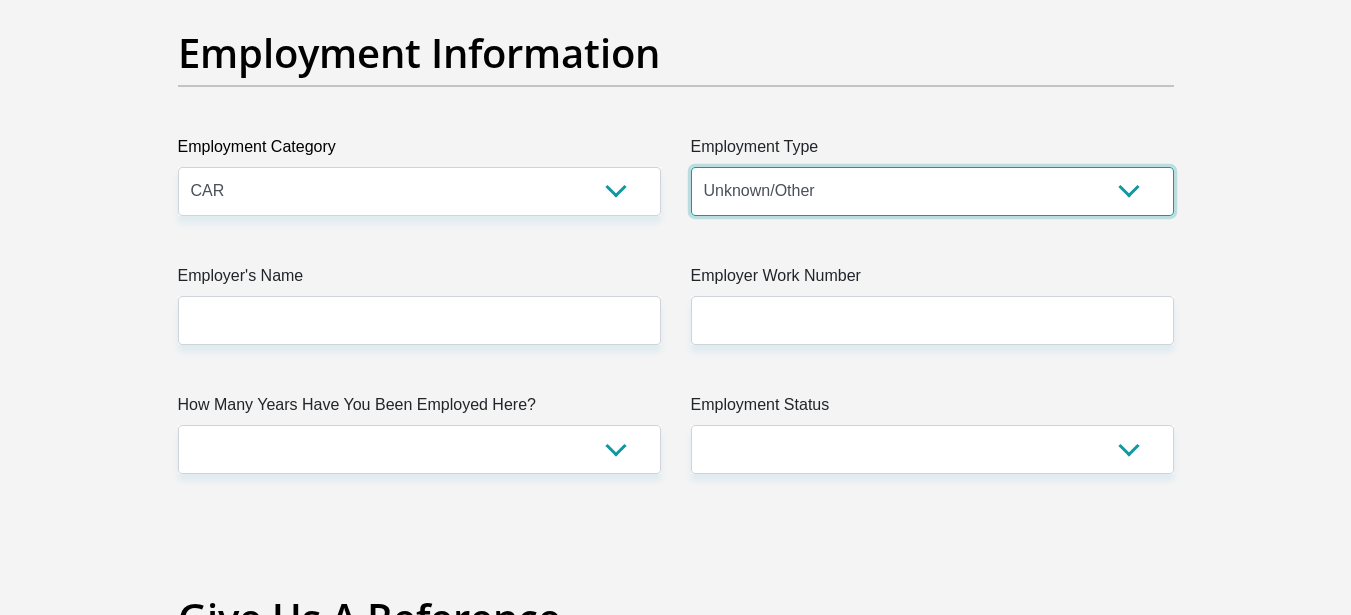 click on "College/Lecturer
Craft Seller
Creative
Driver
Executive
Farmer
Forces - Non Commissioned
Forces - Officer
Hawker
Housewife
Labourer
Licenced Professional
Manager
Miner
Non Licenced Professional
Office Staff/Clerk
Outside Worker
Pensioner
Permanent Teacher
Production/Manufacturing
Sales
Self-Employed
Semi-Professional Worker
Service Industry  Social Worker  Student" at bounding box center [932, 191] 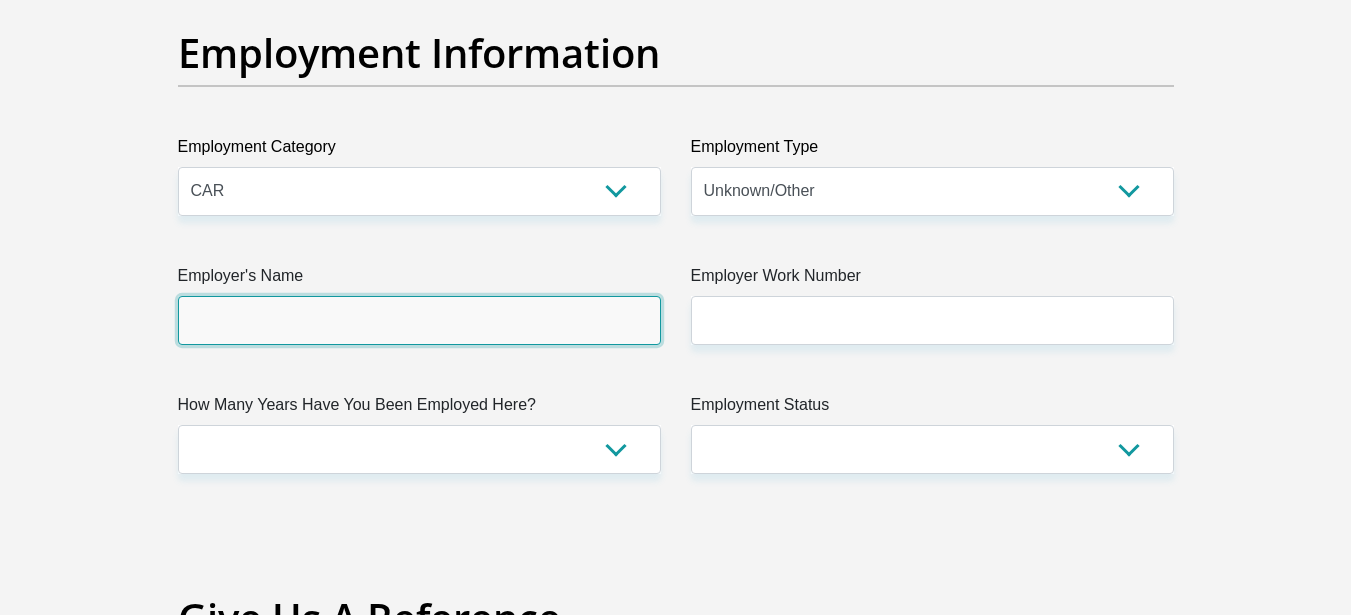click on "Employer's Name" at bounding box center [419, 320] 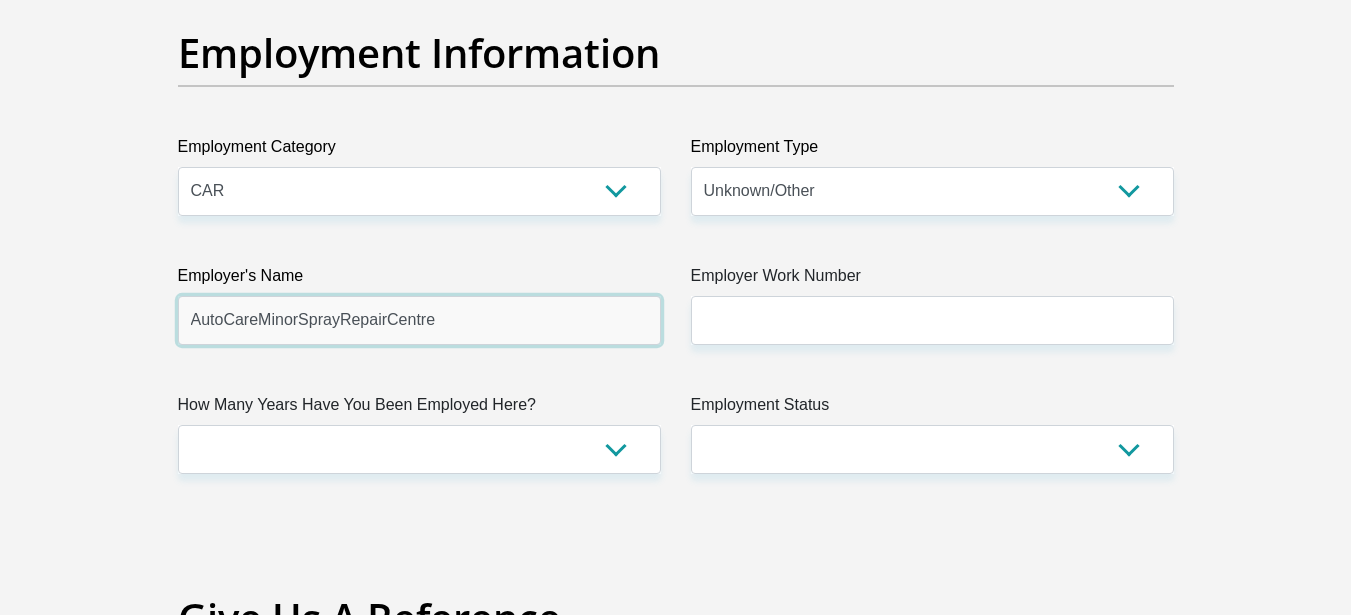 click on "AutoCareMinorSprayRepairCentre" at bounding box center [419, 320] 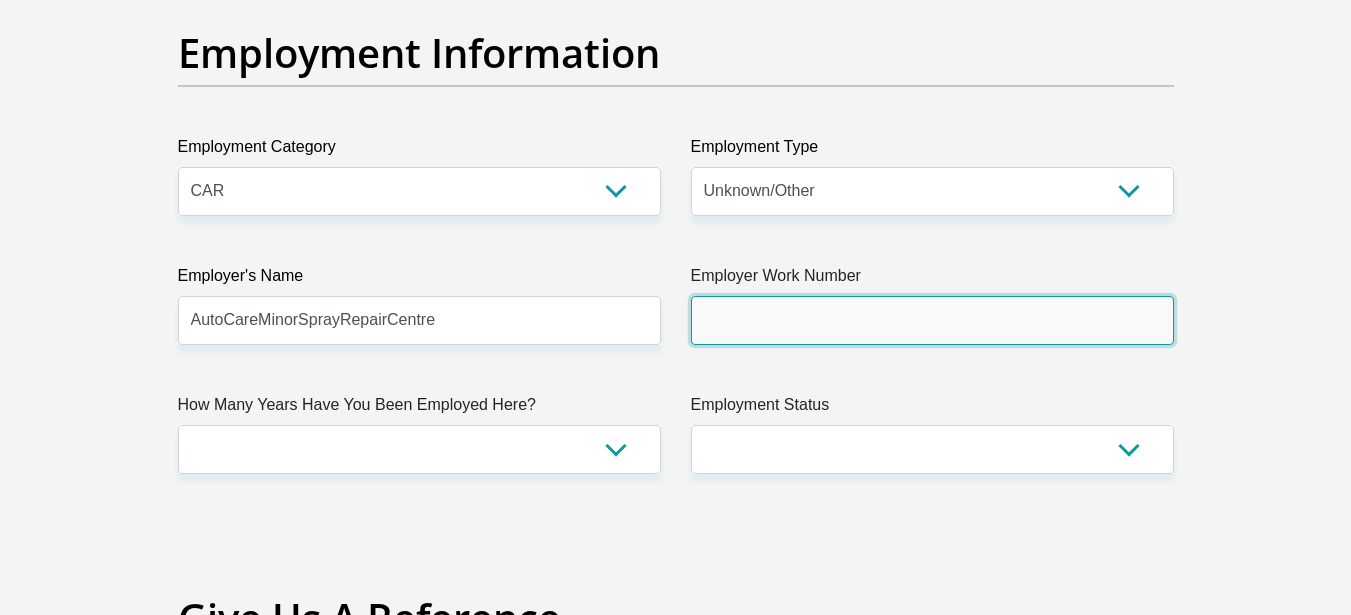 click on "Employer Work Number" at bounding box center (932, 320) 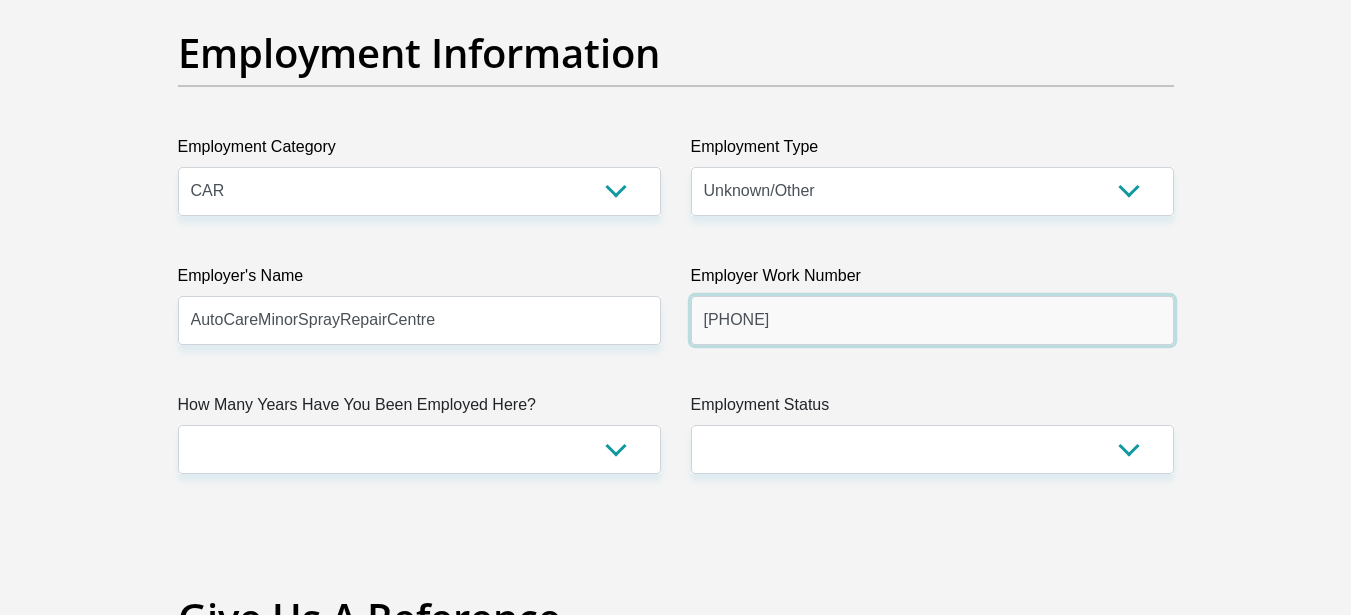 type on "[PHONE]" 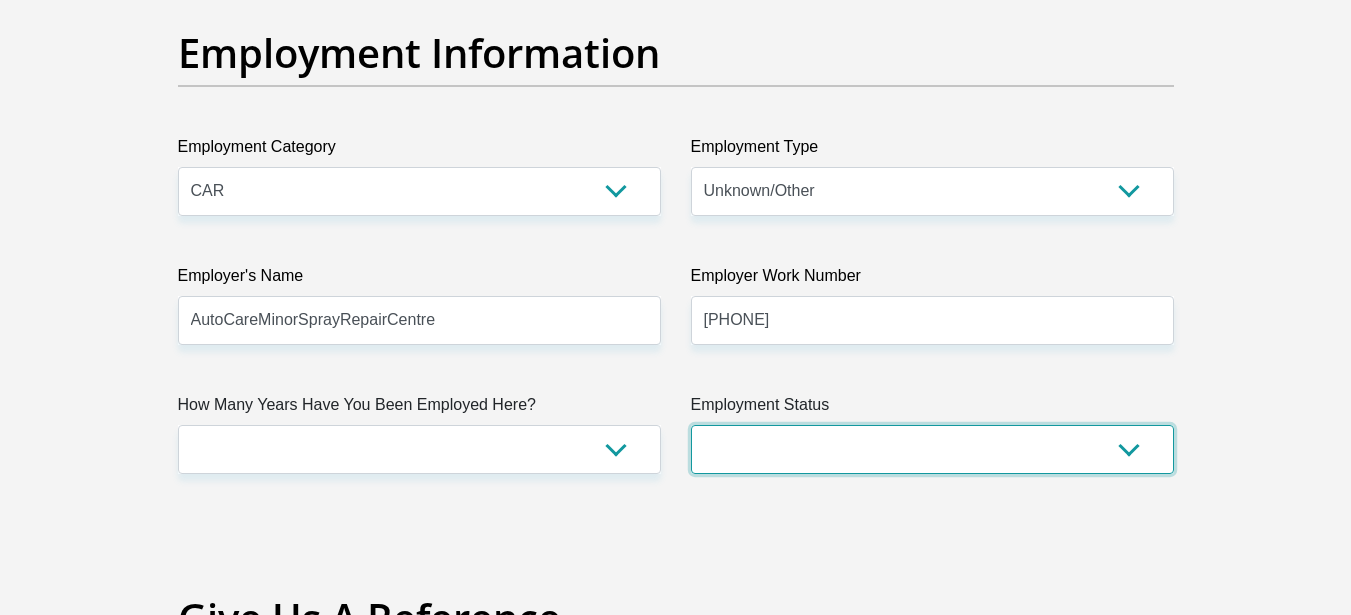 click on "Permanent/Full-time
Part-time/Casual
Contract Worker
Self-Employed
Housewife
Retired
Student
Medically Boarded
Disability
Unemployed" at bounding box center [932, 449] 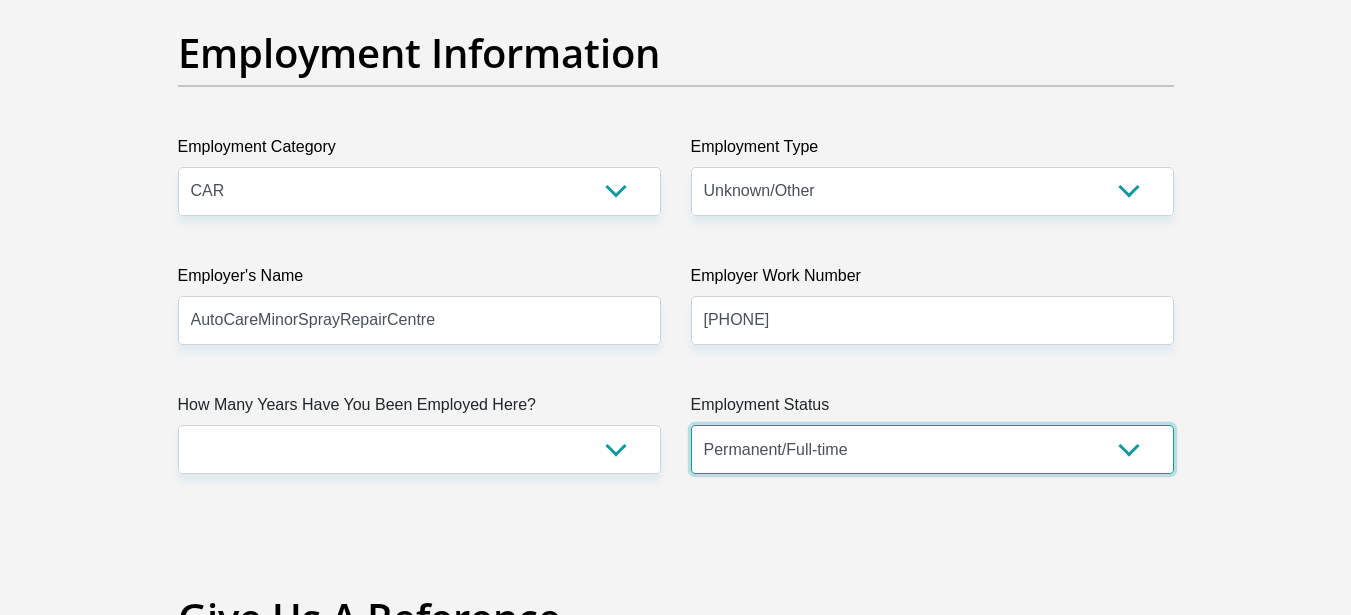 click on "Permanent/Full-time
Part-time/Casual
Contract Worker
Self-Employed
Housewife
Retired
Student
Medically Boarded
Disability
Unemployed" at bounding box center (932, 449) 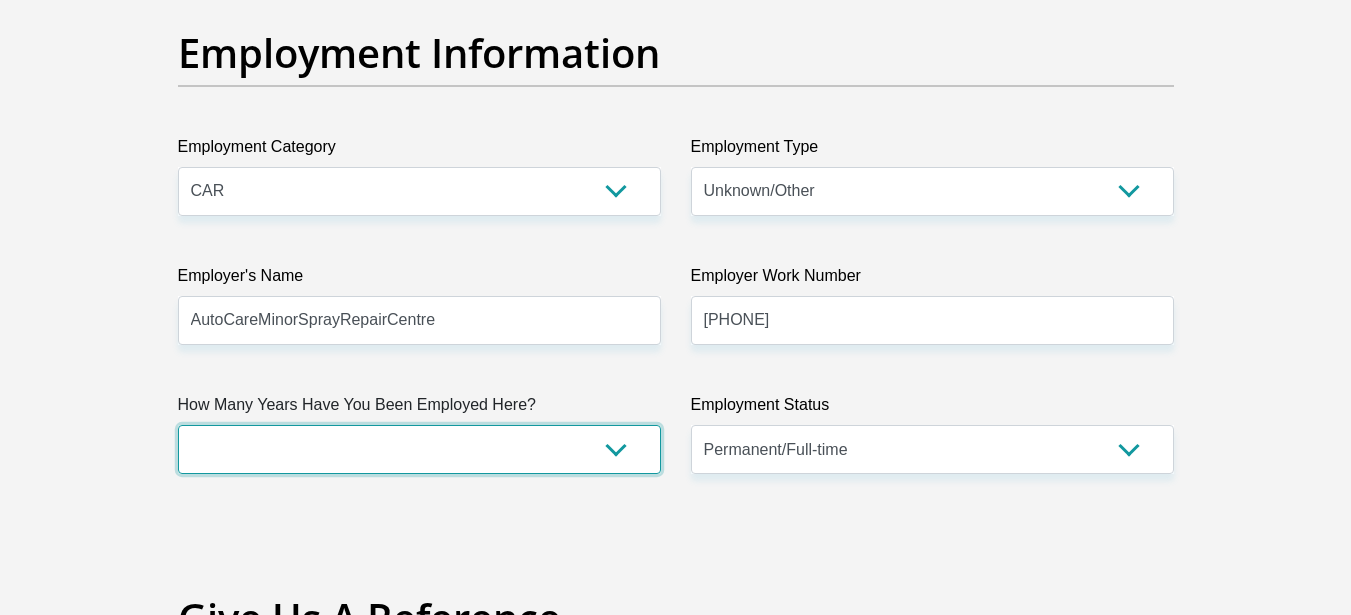 click on "less than 1 year
1-3 years
3-5 years
5+ years" at bounding box center (419, 449) 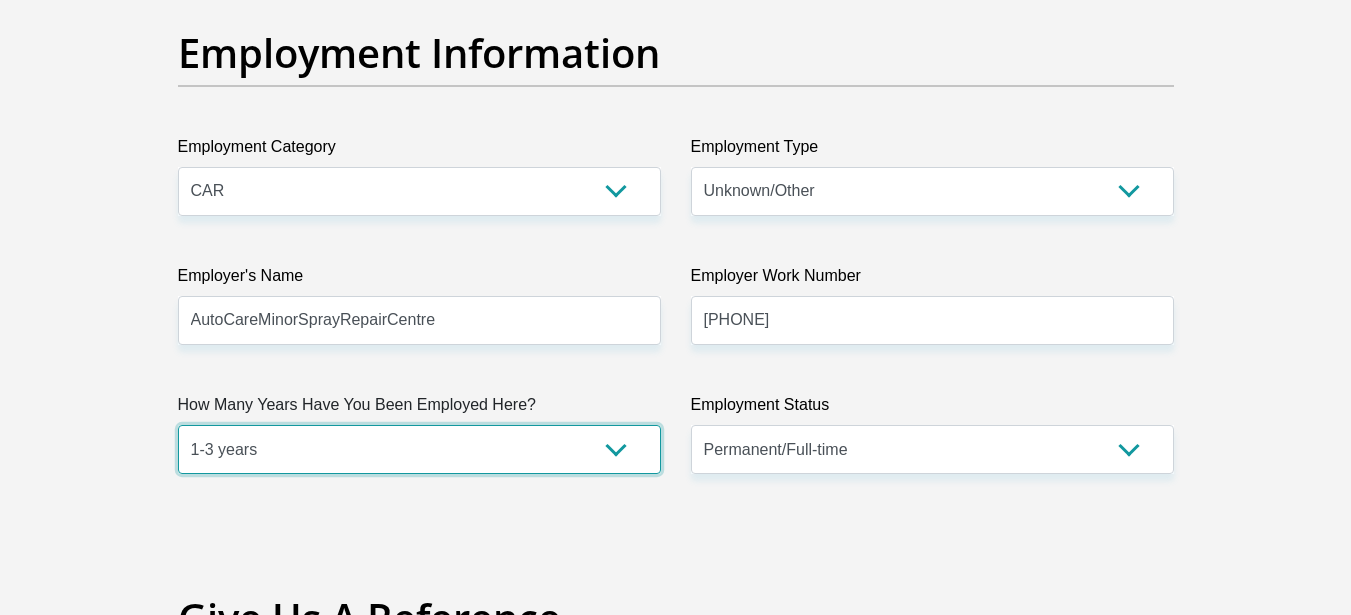 click on "less than 1 year
1-3 years
3-5 years
5+ years" at bounding box center (419, 449) 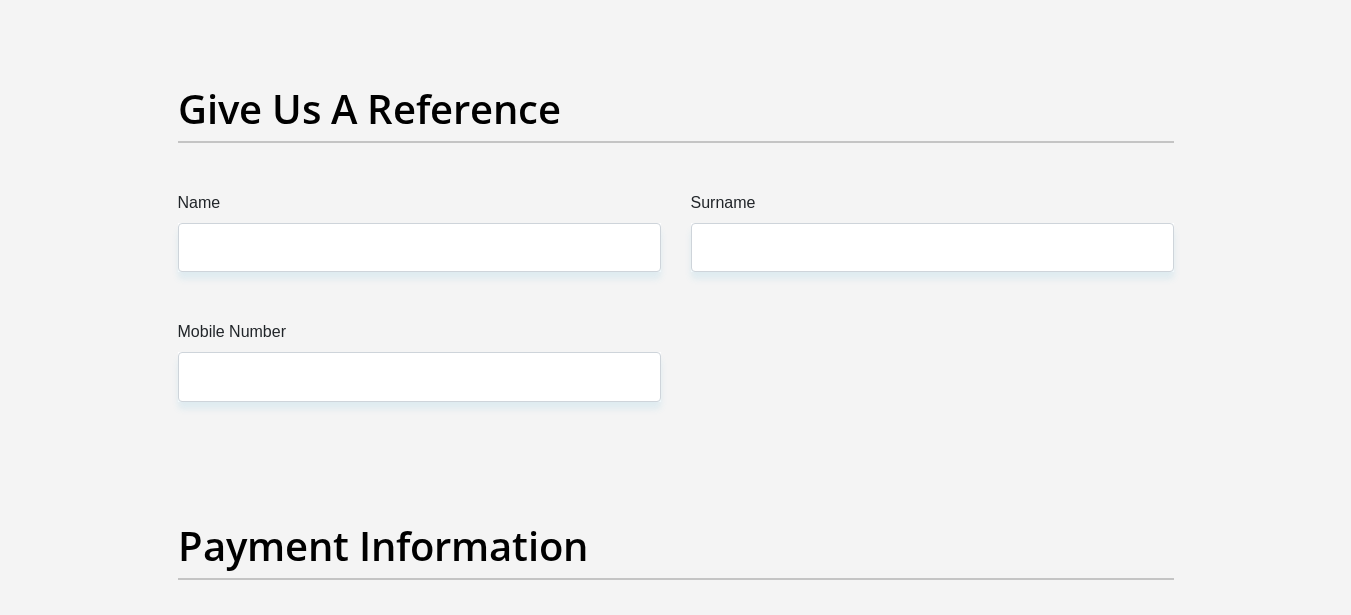 scroll, scrollTop: 4141, scrollLeft: 0, axis: vertical 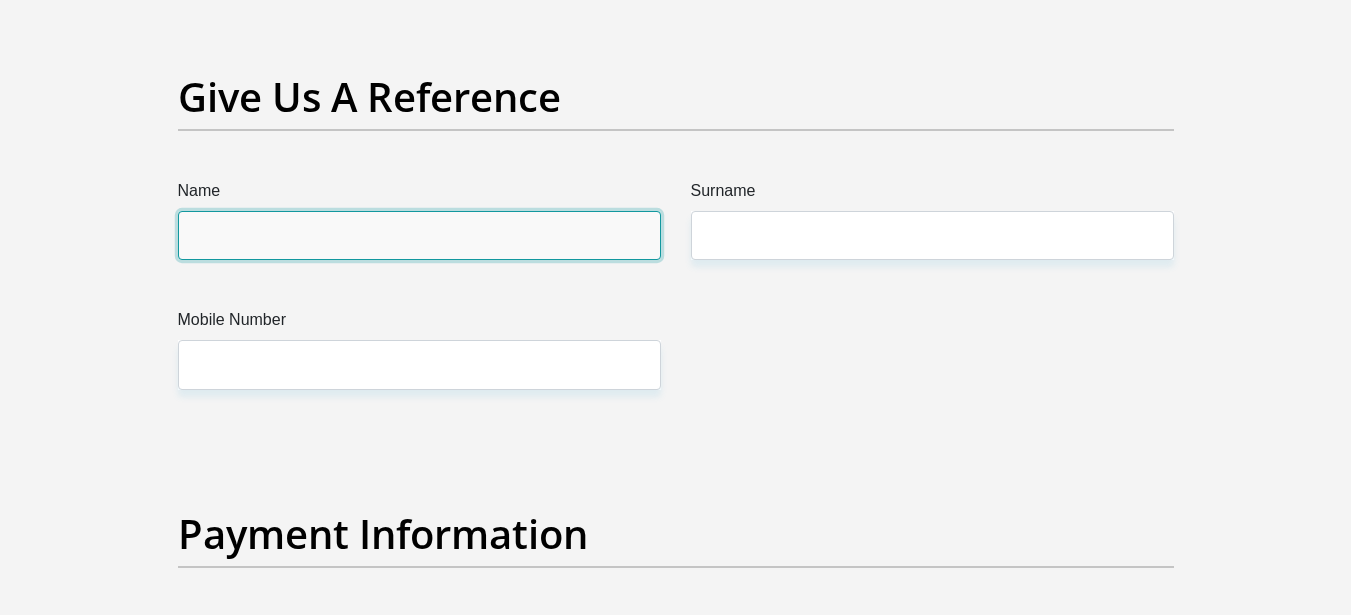 click on "Name" at bounding box center [419, 235] 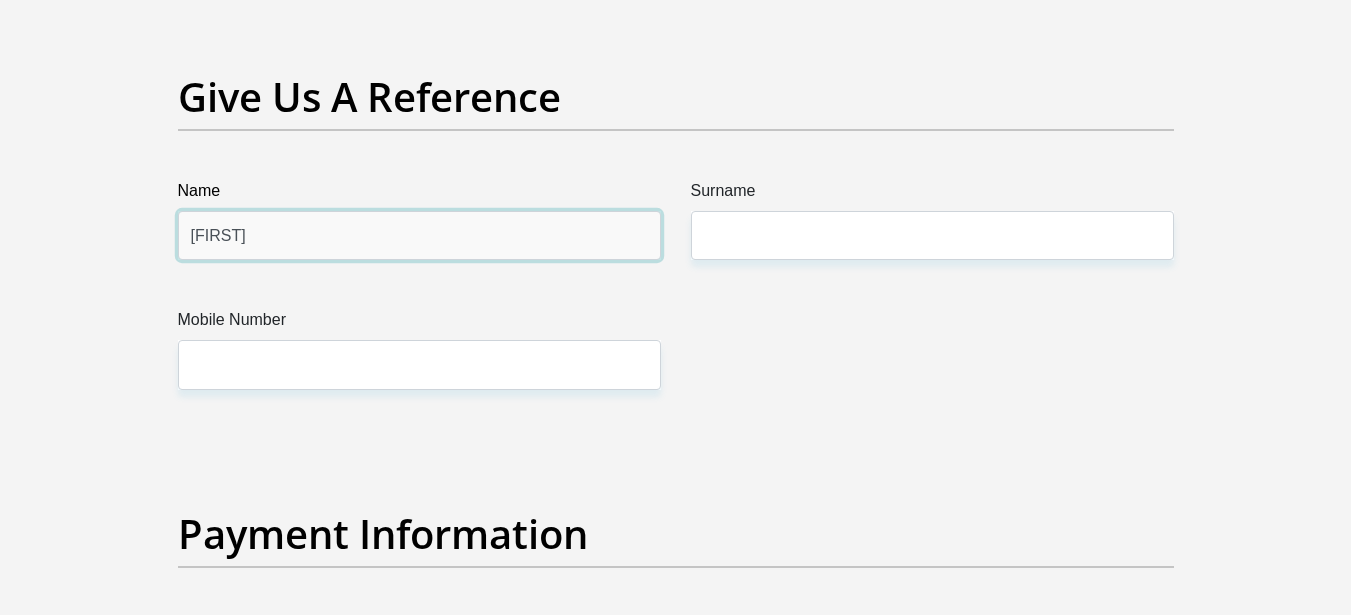 type on "[FIRST]" 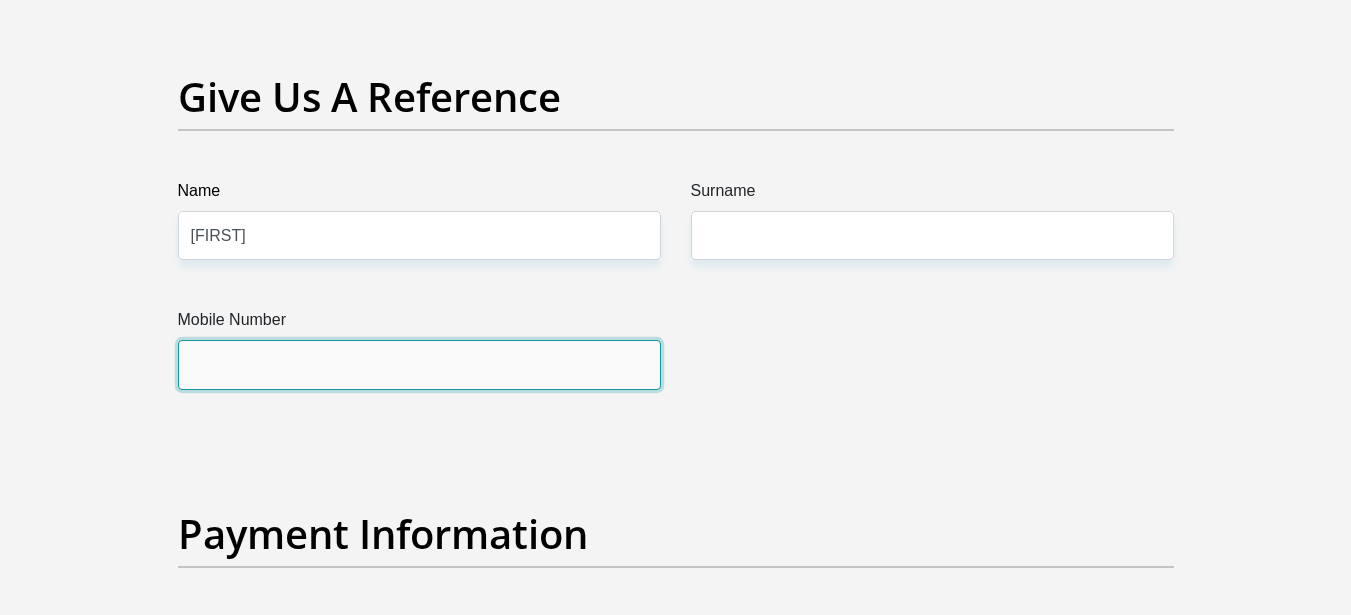 click on "Mobile Number" at bounding box center (419, 364) 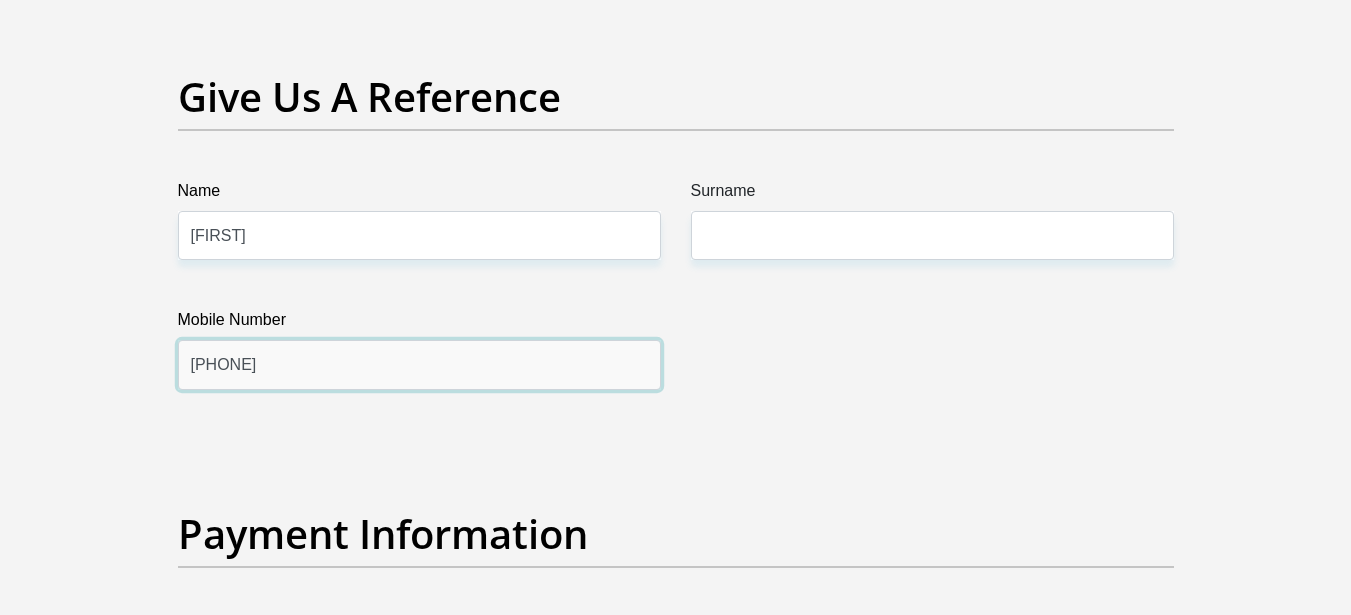 type on "[PHONE]" 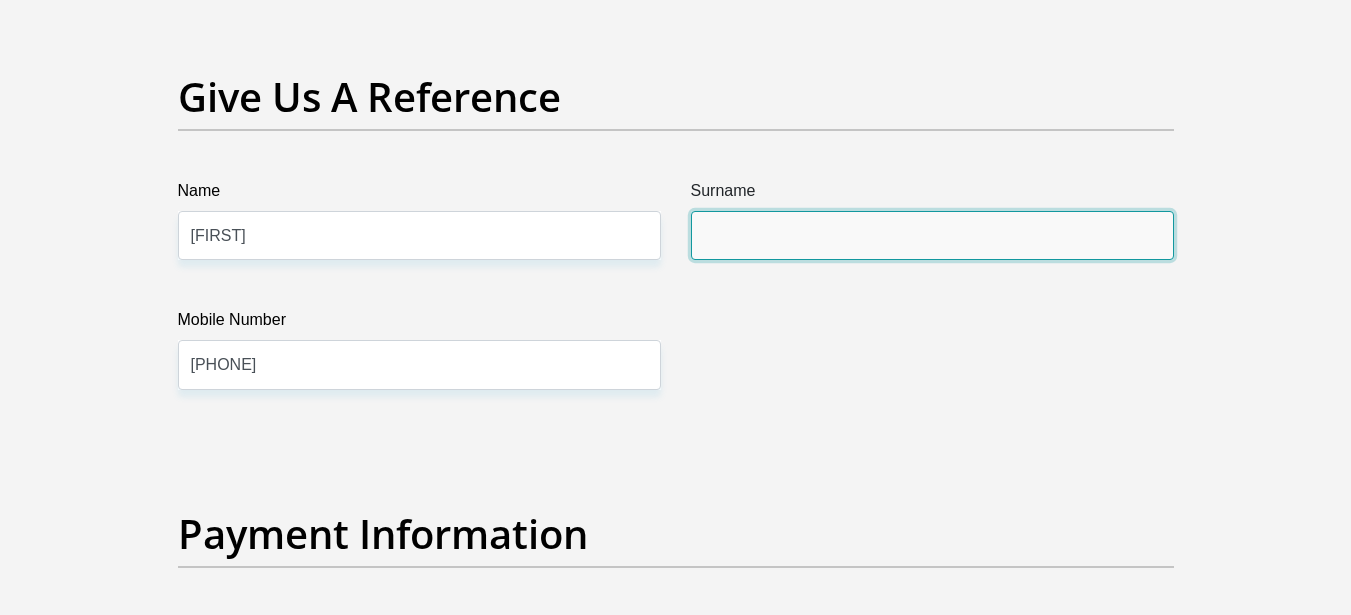 click on "Surname" at bounding box center [932, 235] 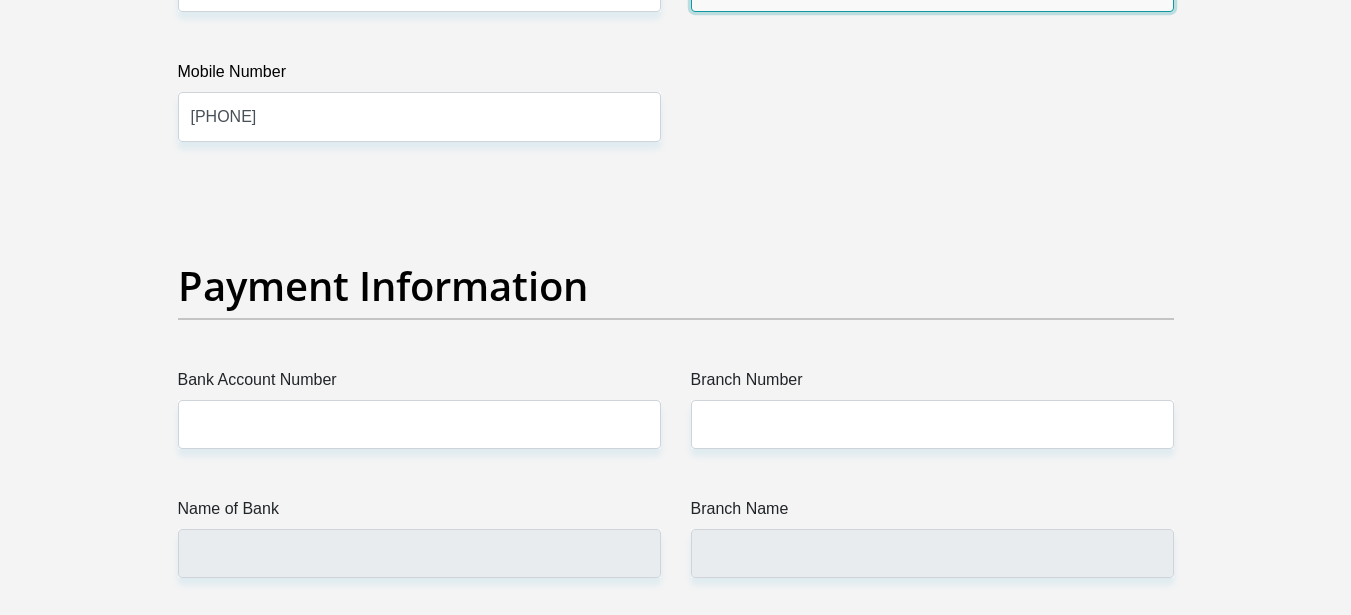 scroll, scrollTop: 4377, scrollLeft: 0, axis: vertical 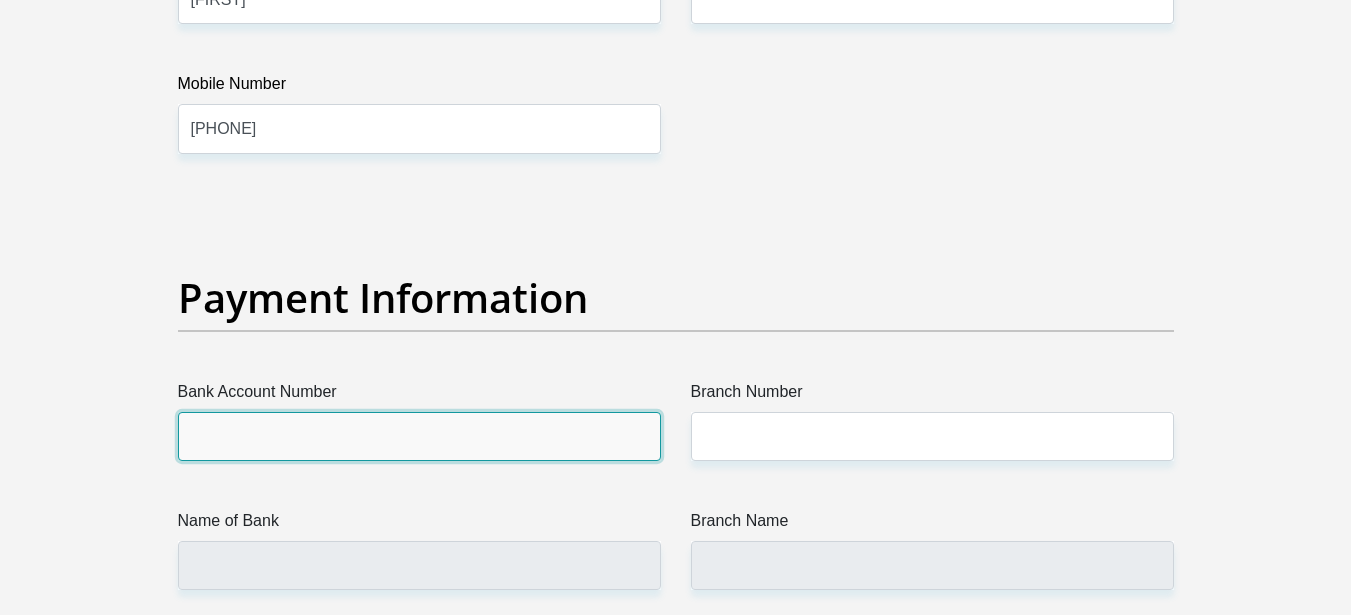 click on "Bank Account Number" at bounding box center (419, 436) 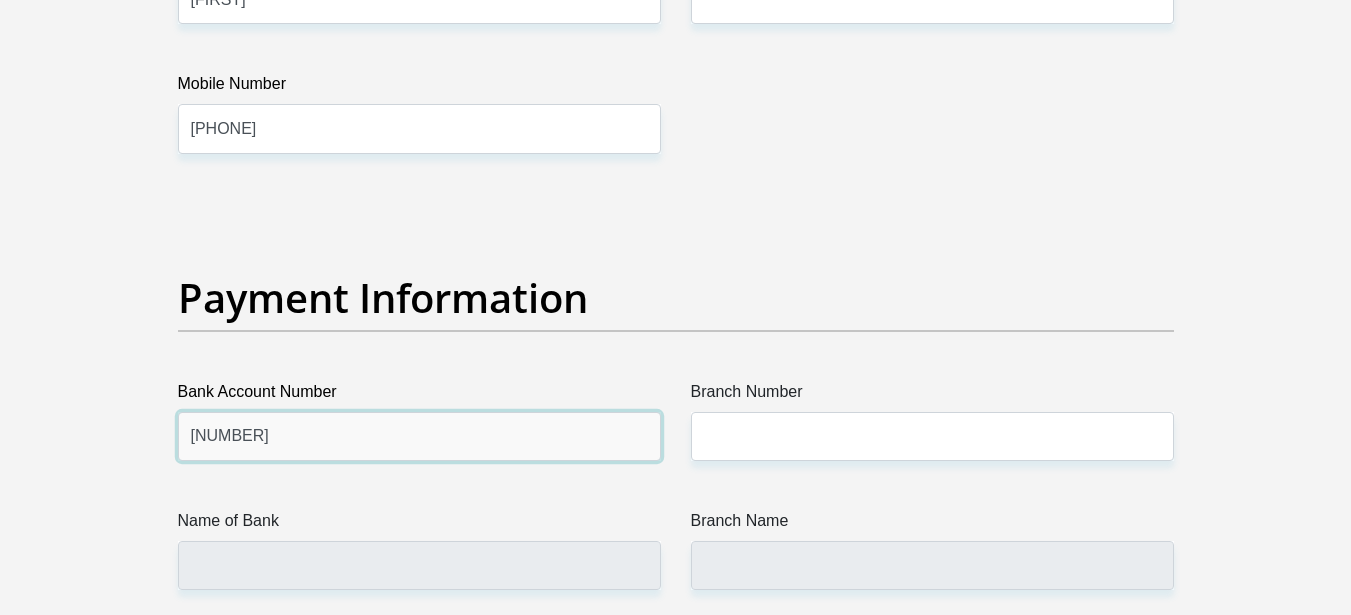 type on "[NUMBER]" 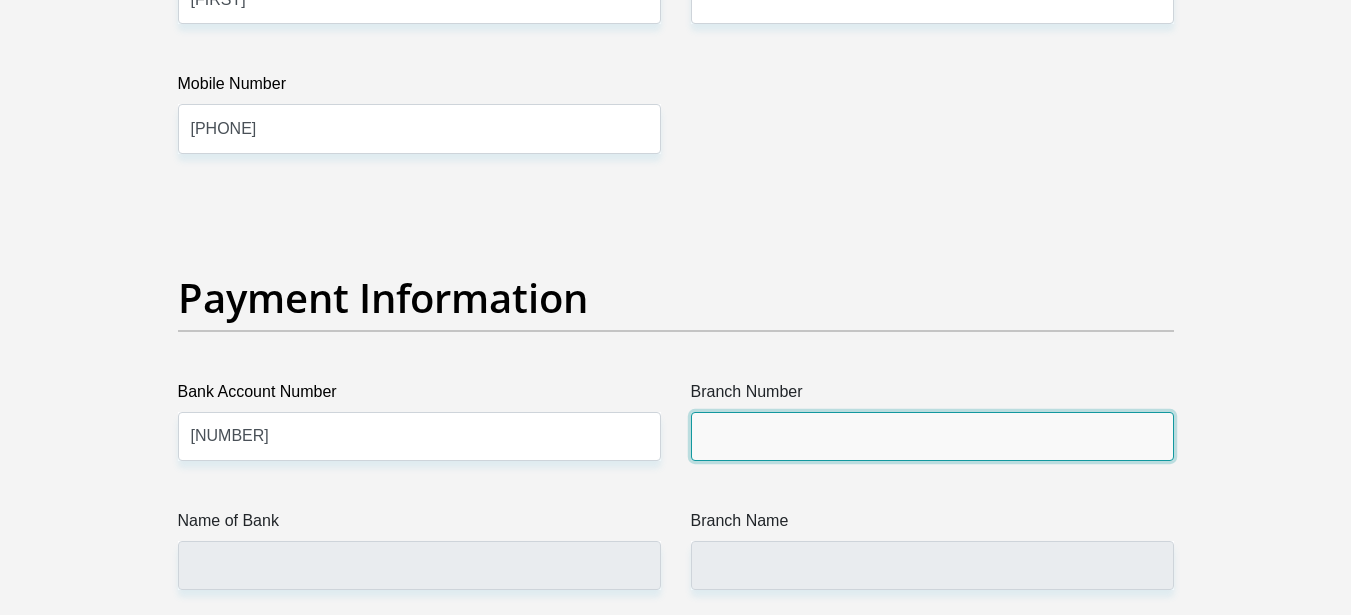 click on "Branch Number" at bounding box center [932, 436] 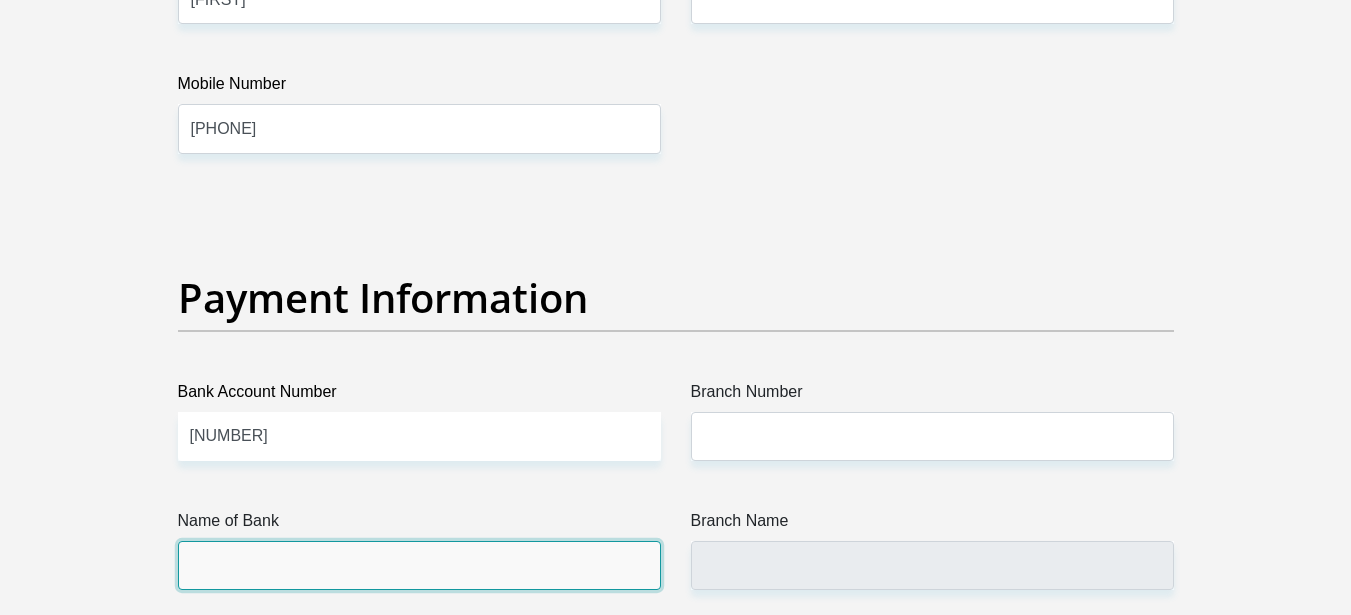 click on "Name of Bank" at bounding box center [419, 565] 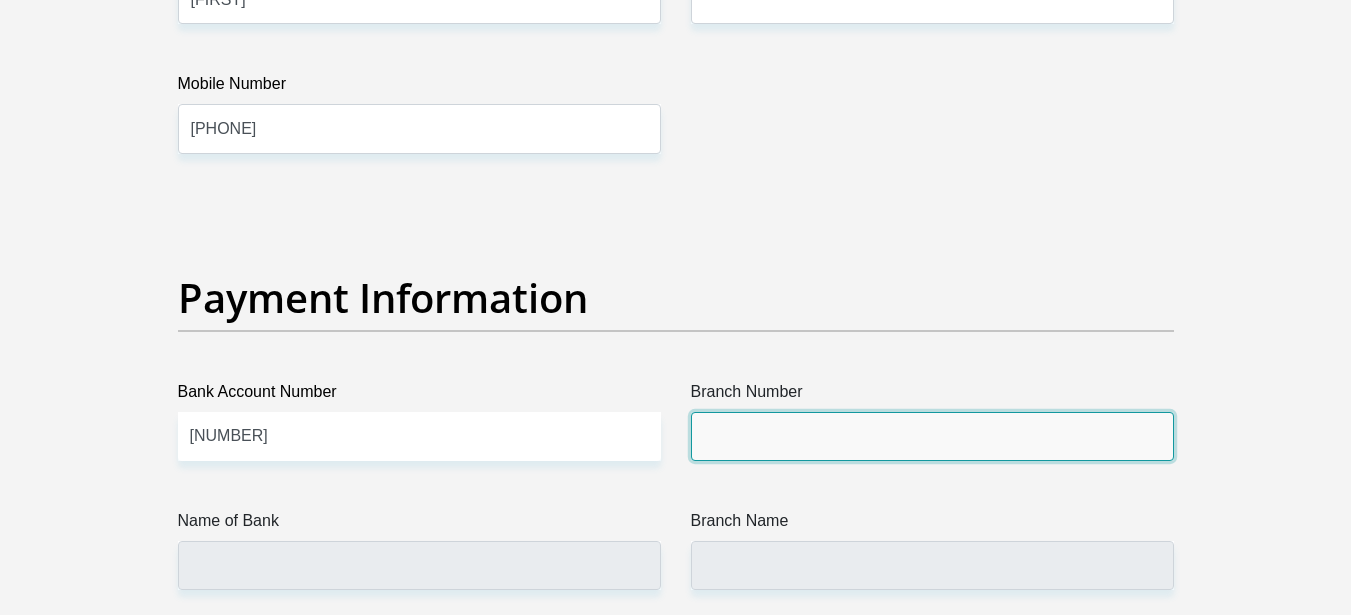 click on "Branch Number" at bounding box center (932, 436) 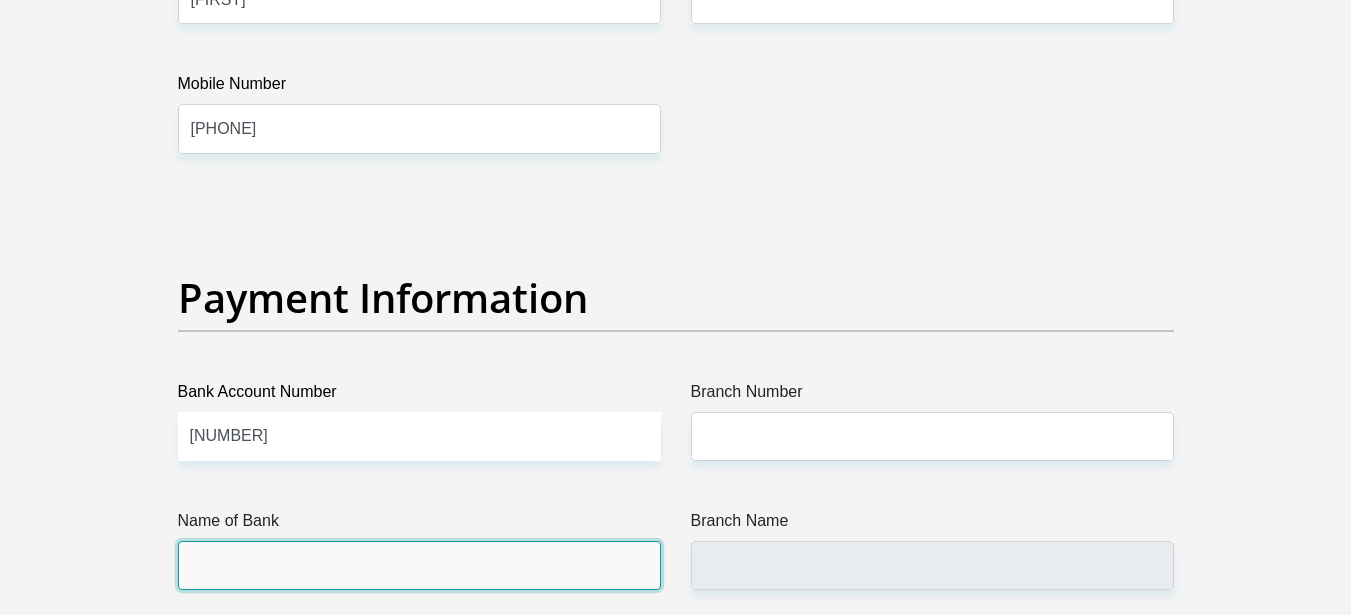 click on "Name of Bank" at bounding box center [419, 565] 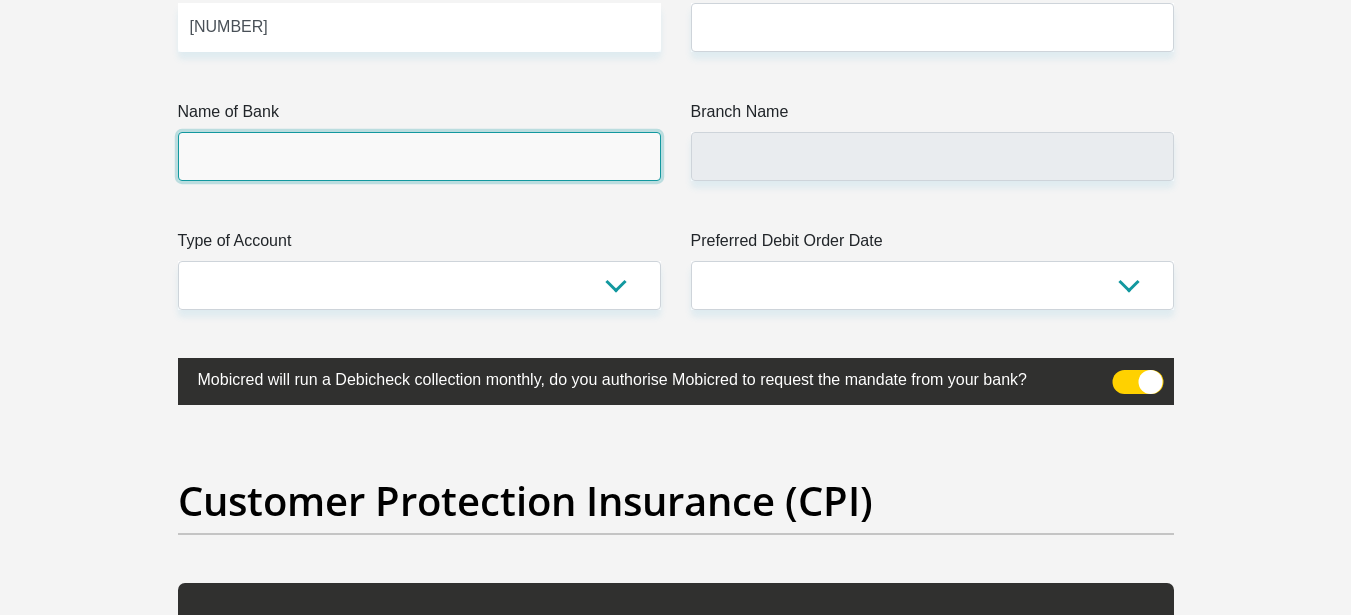 scroll, scrollTop: 4761, scrollLeft: 0, axis: vertical 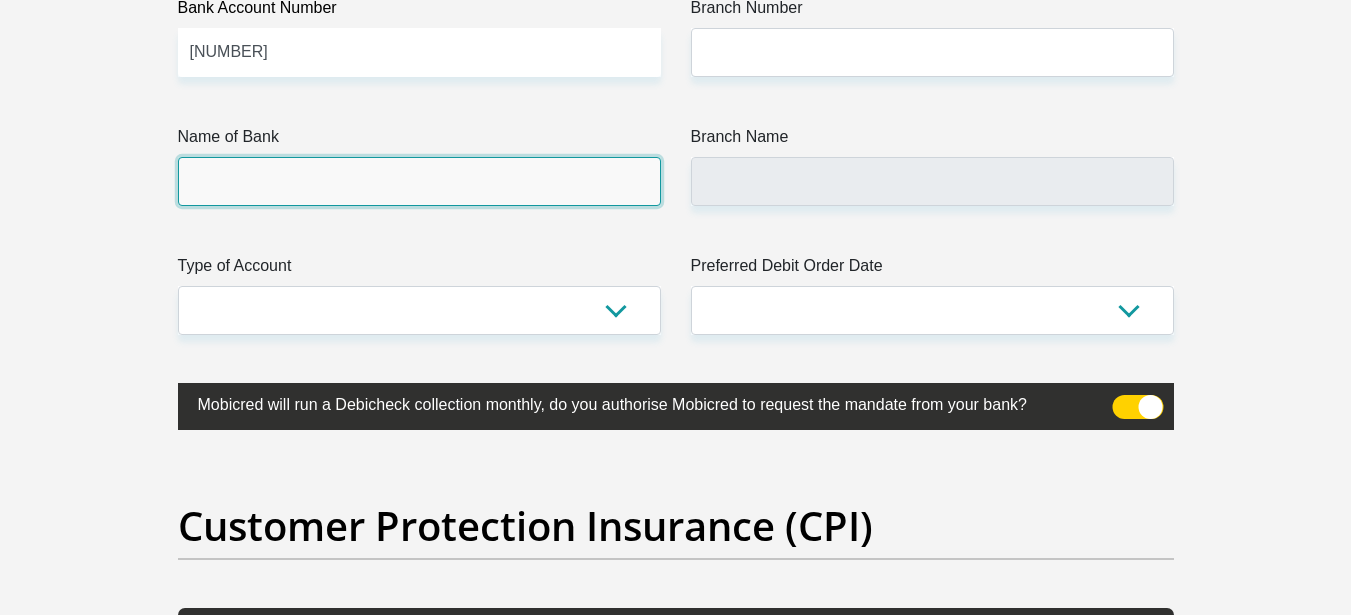click on "Name of Bank" at bounding box center (419, 181) 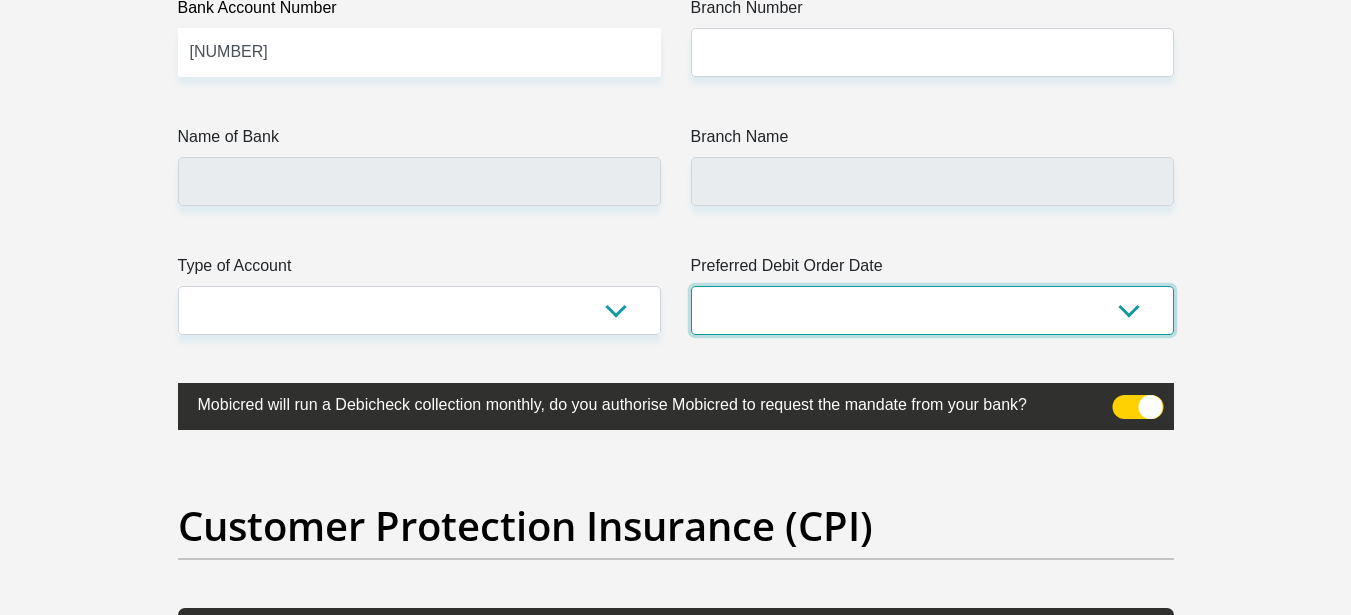 click on "1st
2nd
3rd
4th
5th
7th
18th
19th
20th
21st
22nd
23rd
24th
25th
26th
27th
28th
29th
30th" at bounding box center (932, 310) 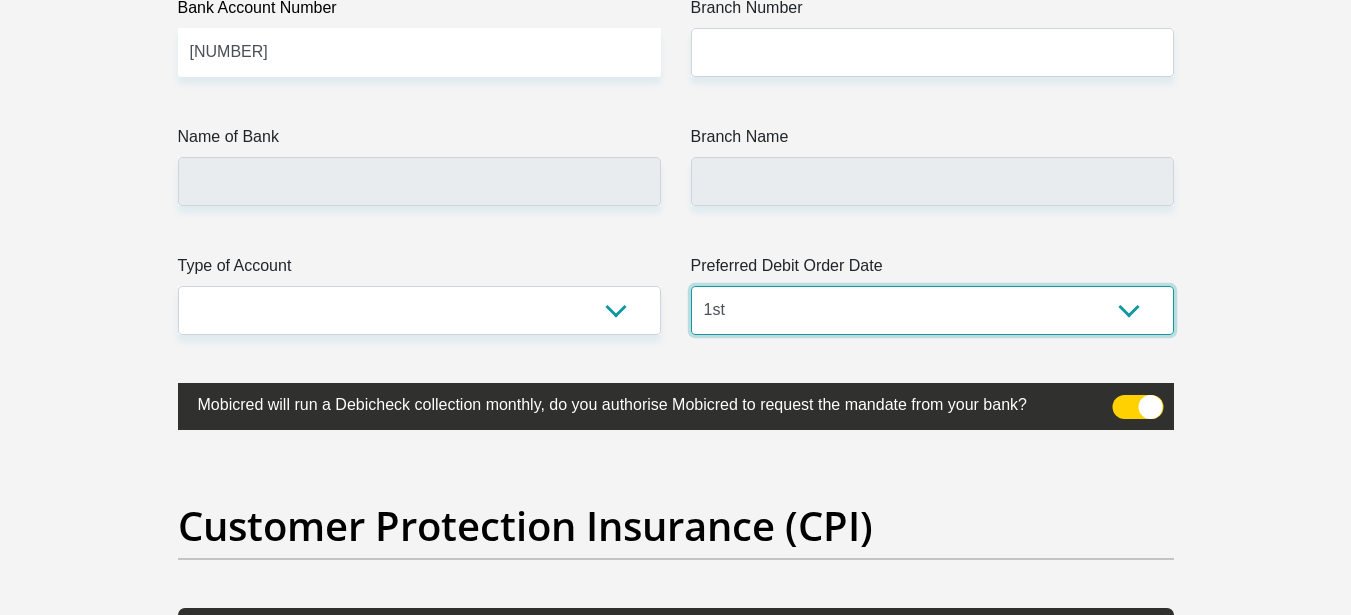 click on "1st
2nd
3rd
4th
5th
7th
18th
19th
20th
21st
22nd
23rd
24th
25th
26th
27th
28th
29th
30th" at bounding box center [932, 310] 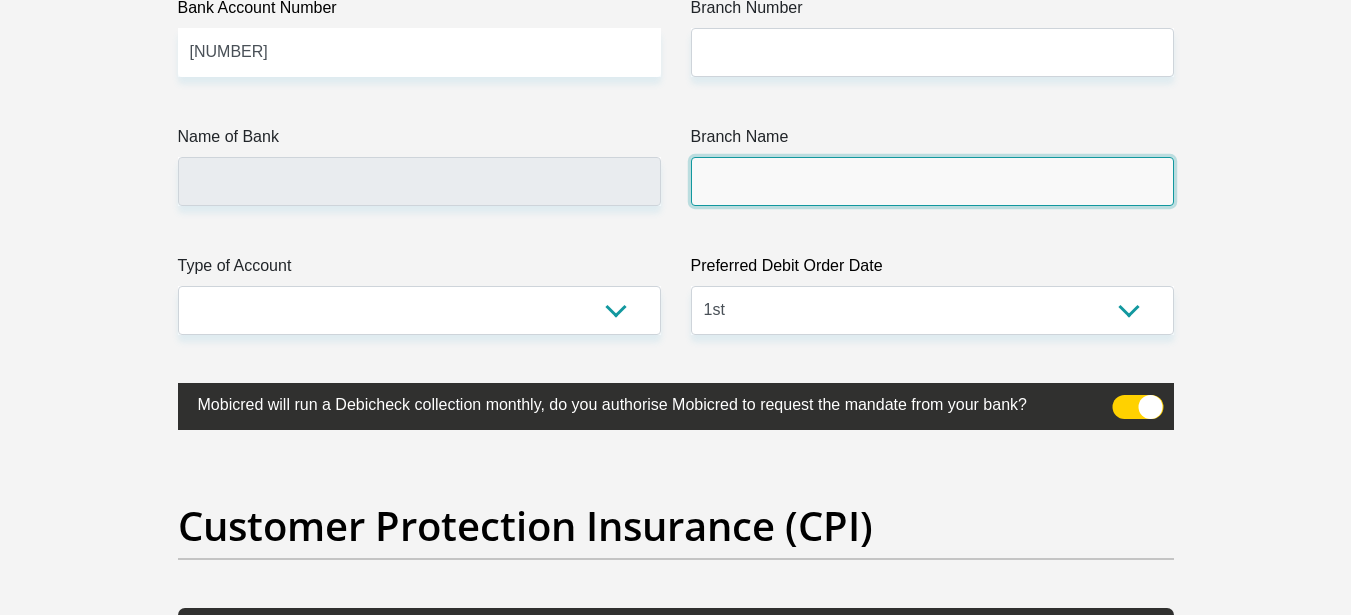 click on "Branch Name" at bounding box center (932, 181) 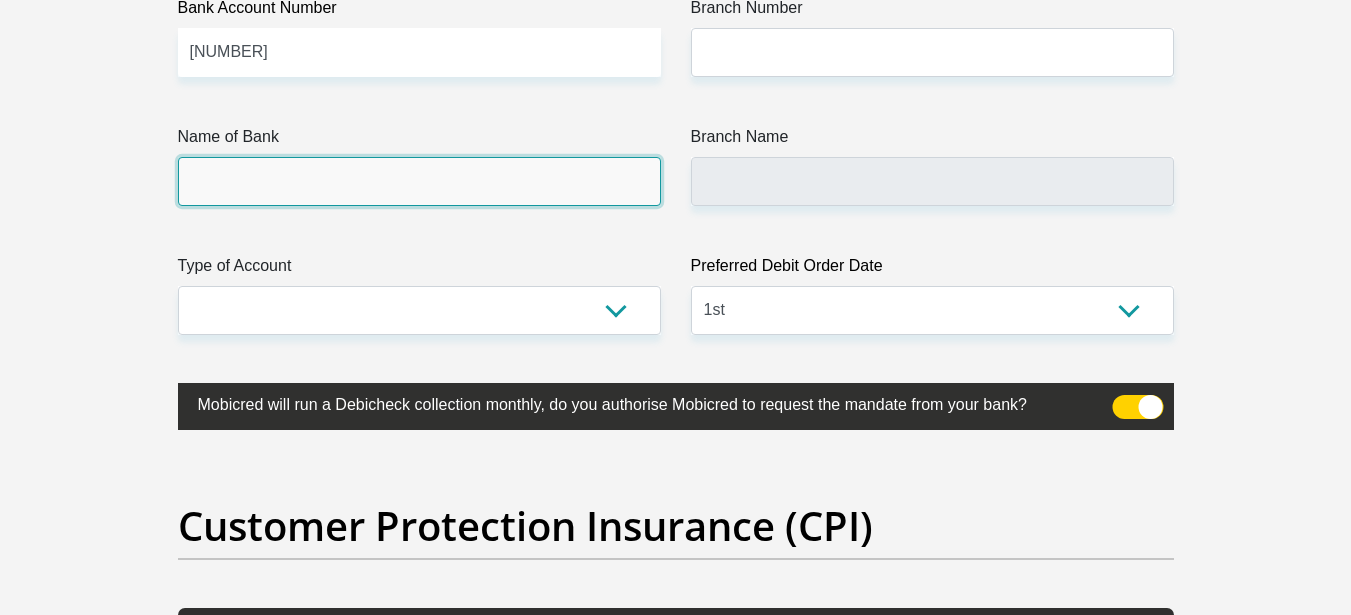 click on "Name of Bank" at bounding box center [419, 181] 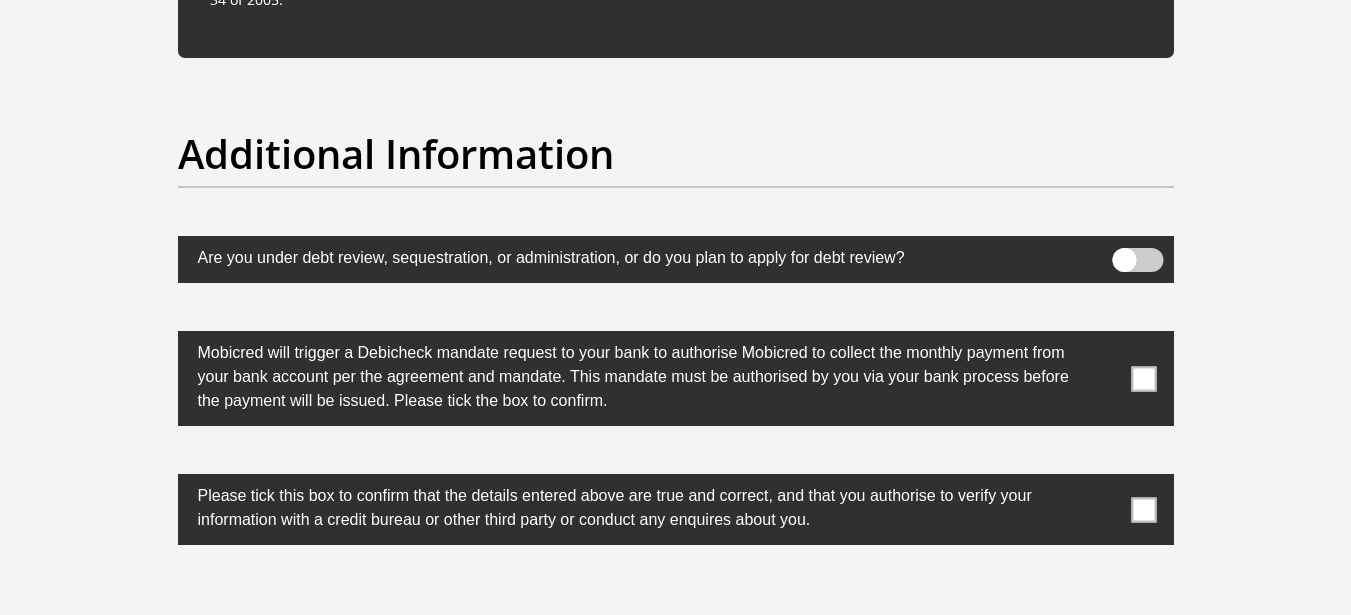 scroll, scrollTop: 6137, scrollLeft: 0, axis: vertical 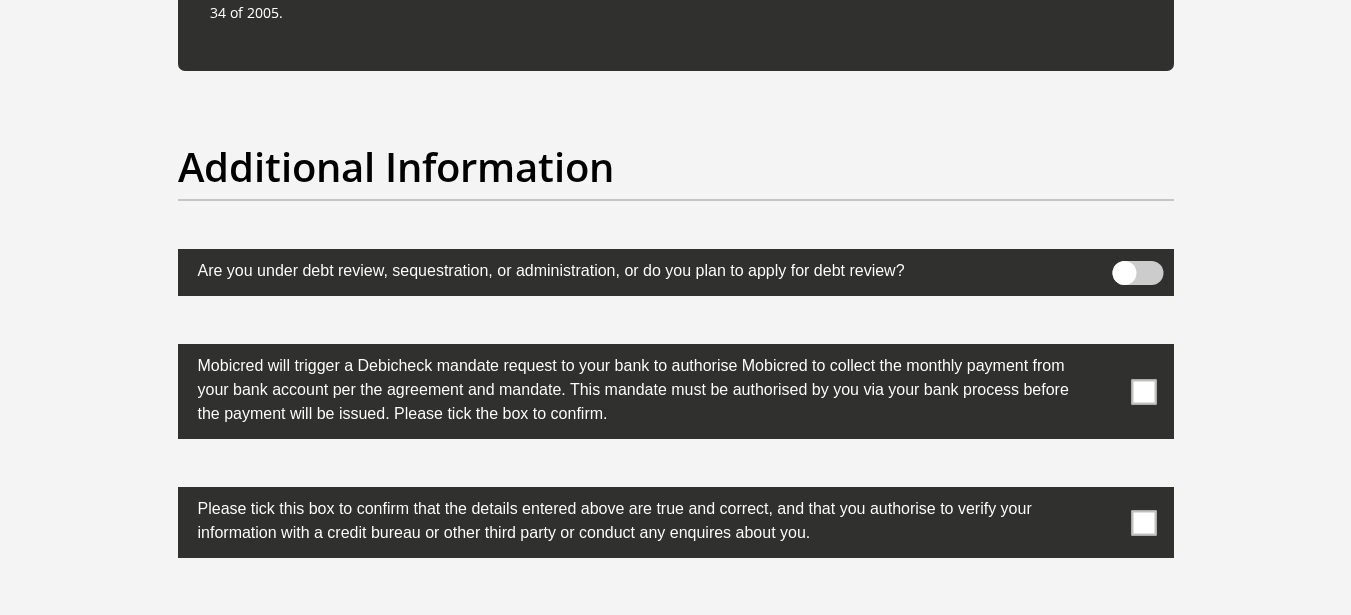 click at bounding box center [1143, 391] 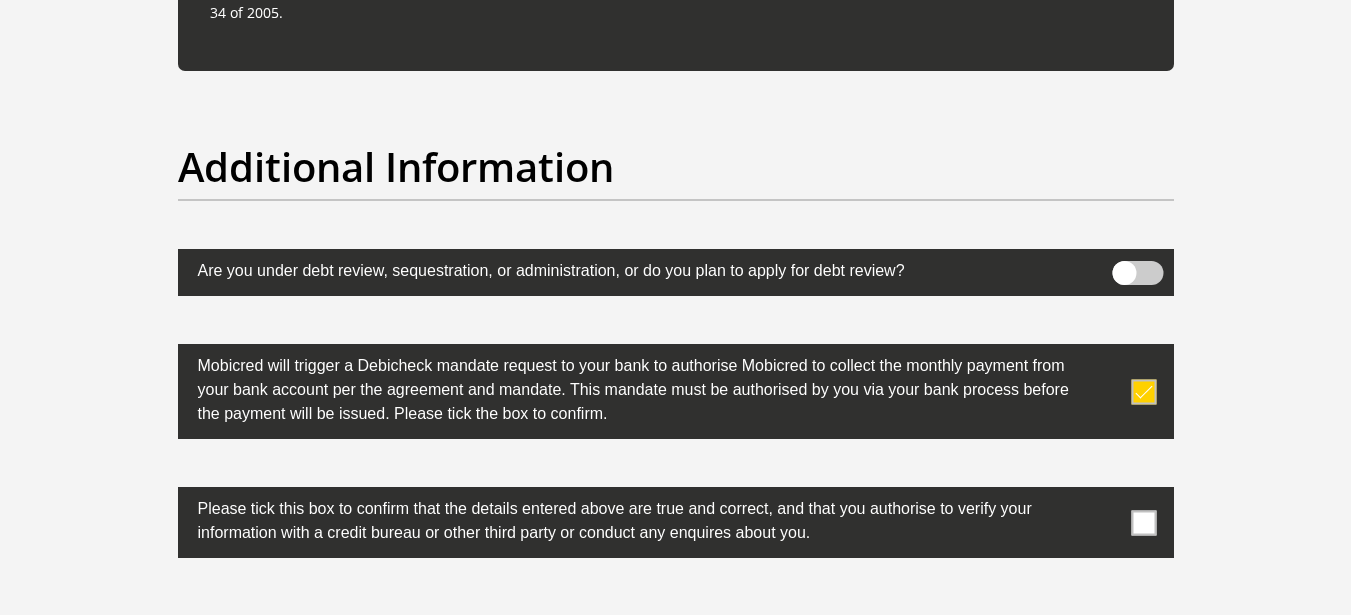 click at bounding box center (1143, 522) 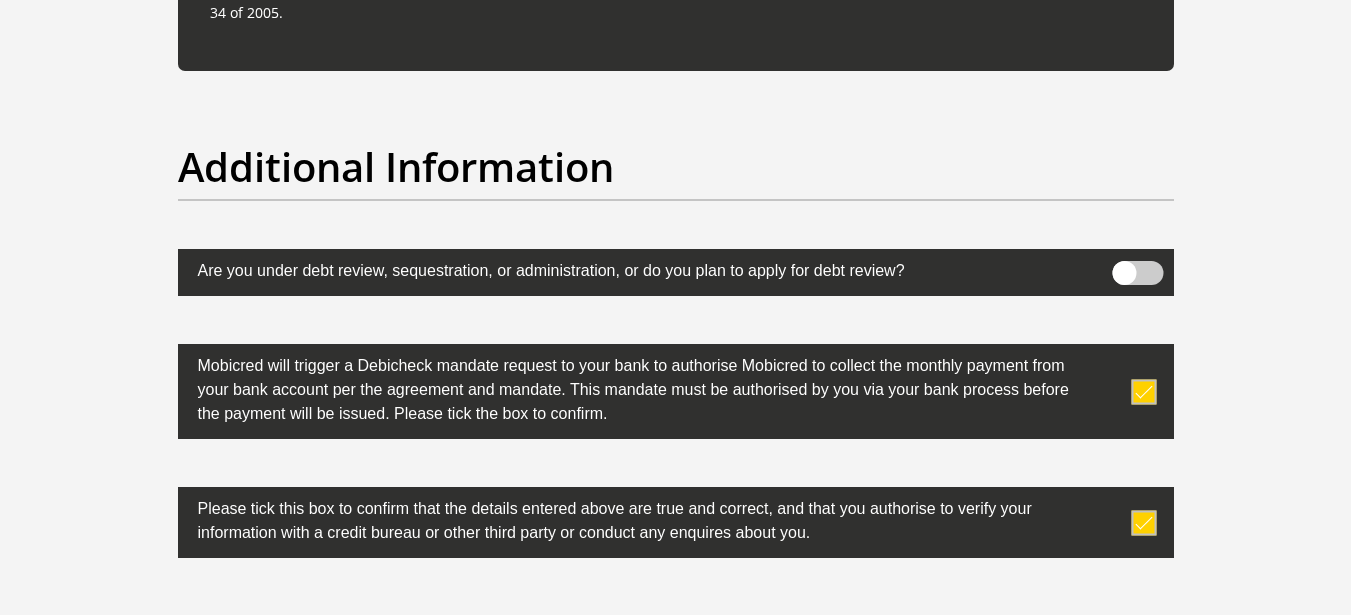 scroll, scrollTop: 6559, scrollLeft: 0, axis: vertical 